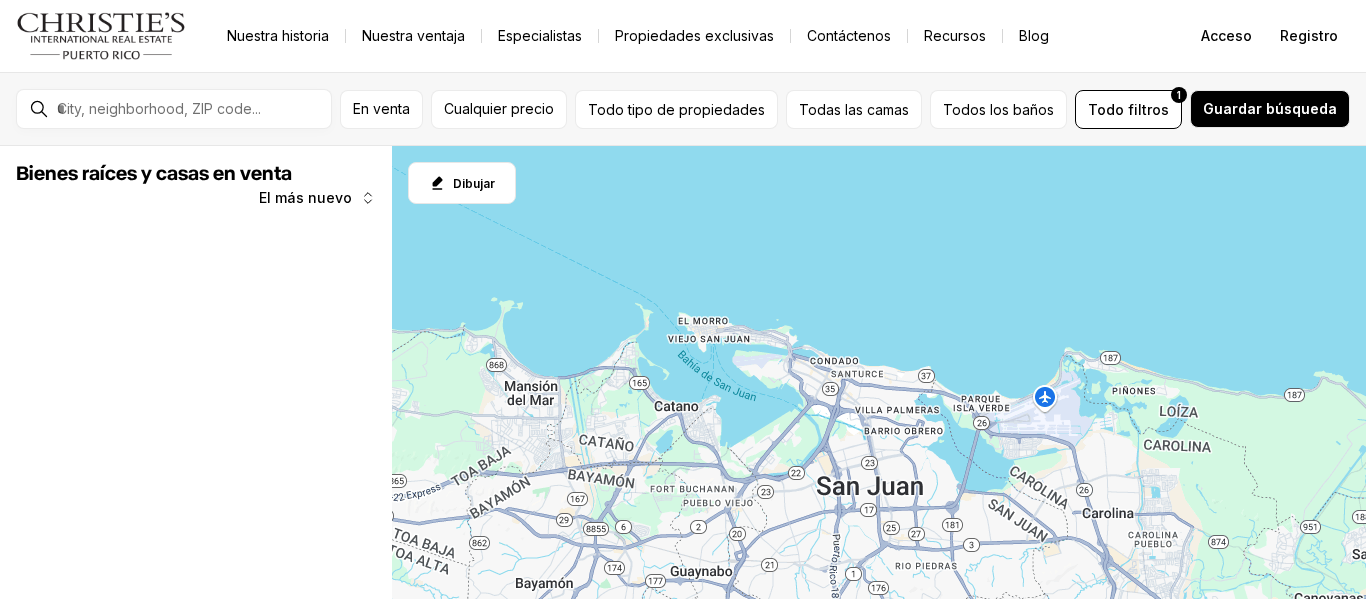 scroll, scrollTop: 0, scrollLeft: 0, axis: both 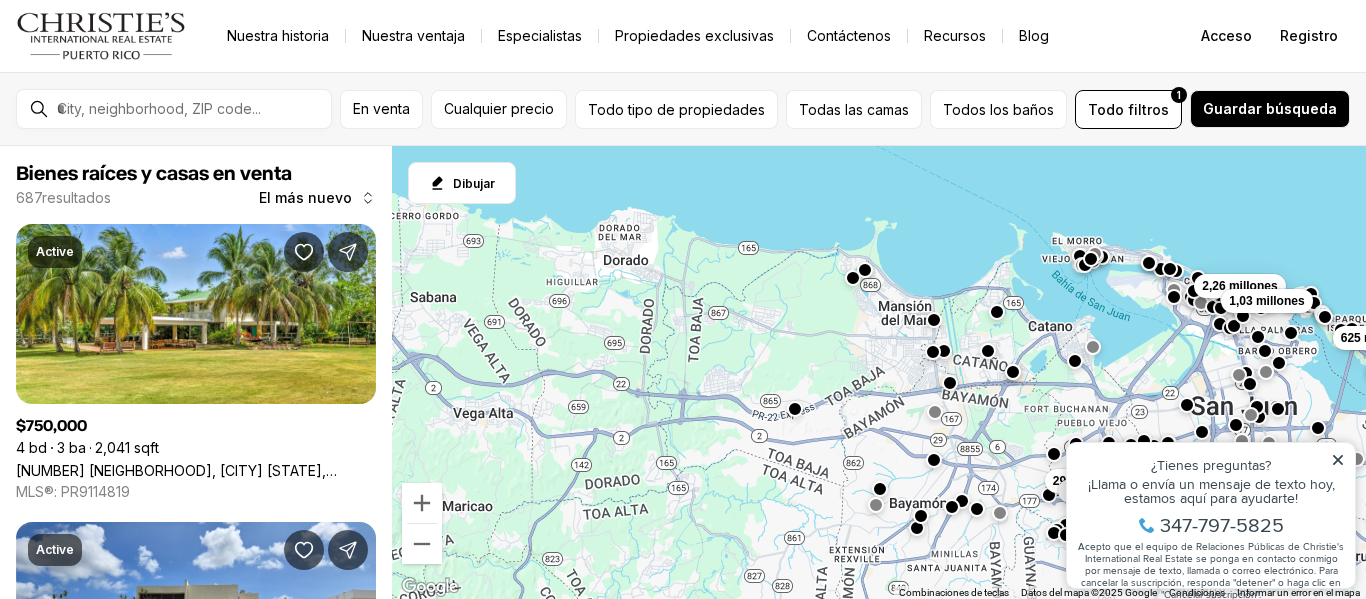 drag, startPoint x: 843, startPoint y: 297, endPoint x: 1172, endPoint y: 247, distance: 332.7777 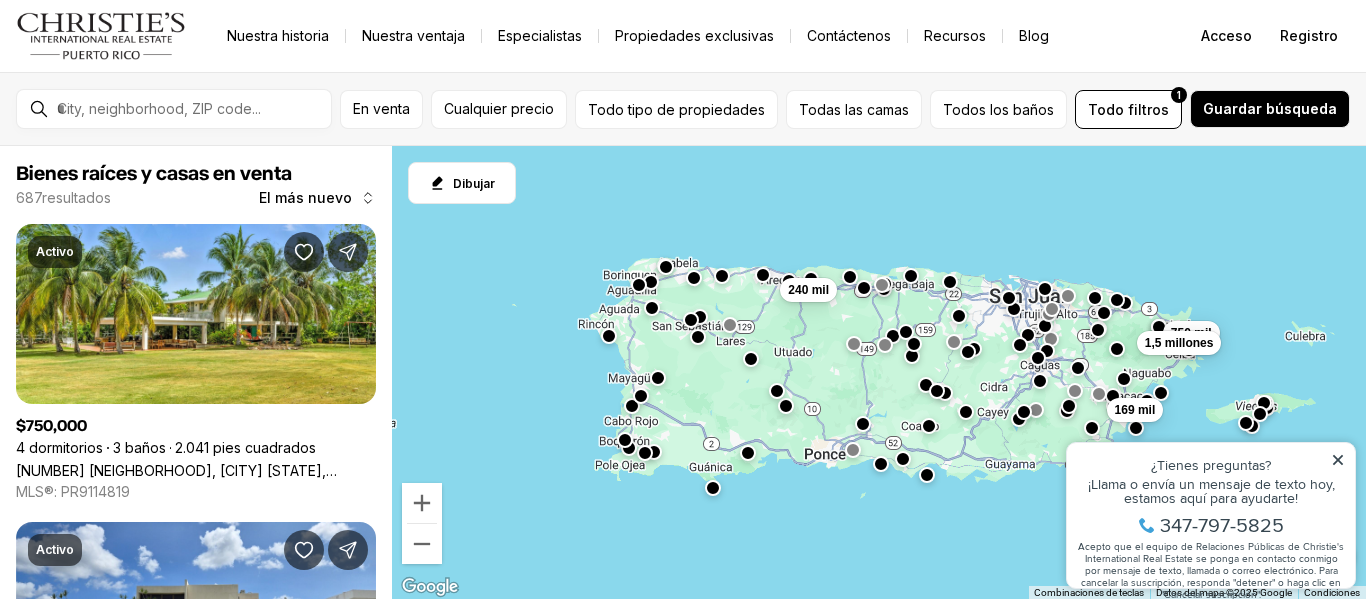 click at bounding box center (658, 378) 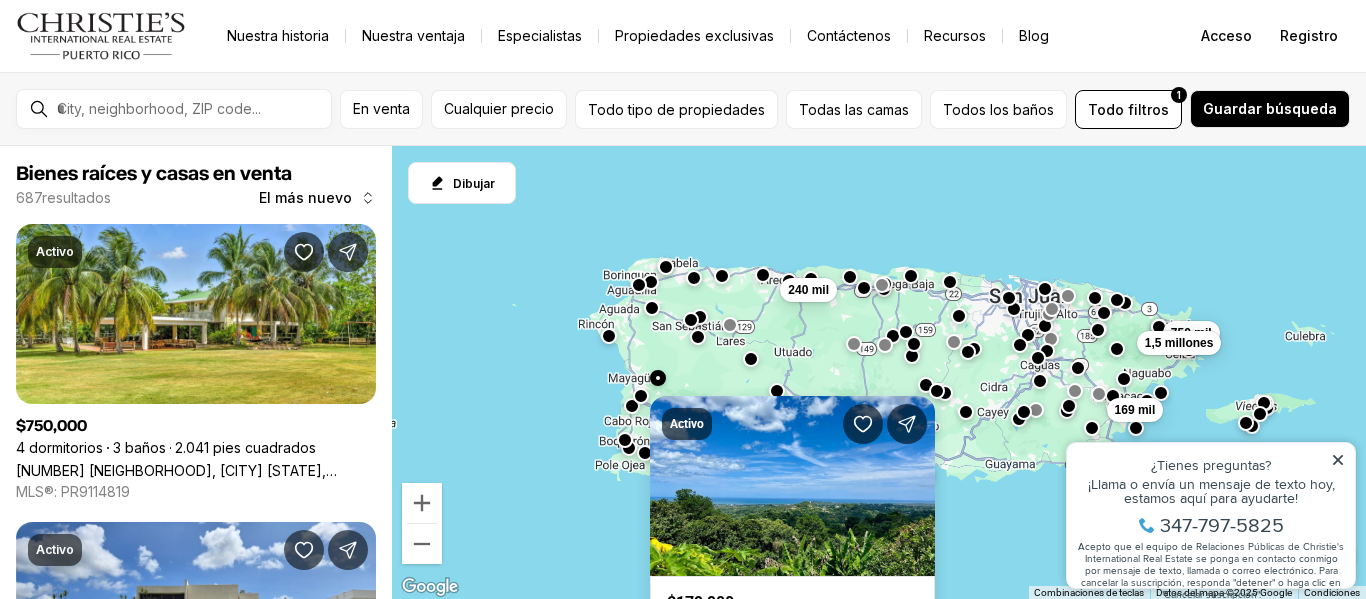 click on "169 mil 240 mil 750 mil 1,5 millones" at bounding box center [879, 373] 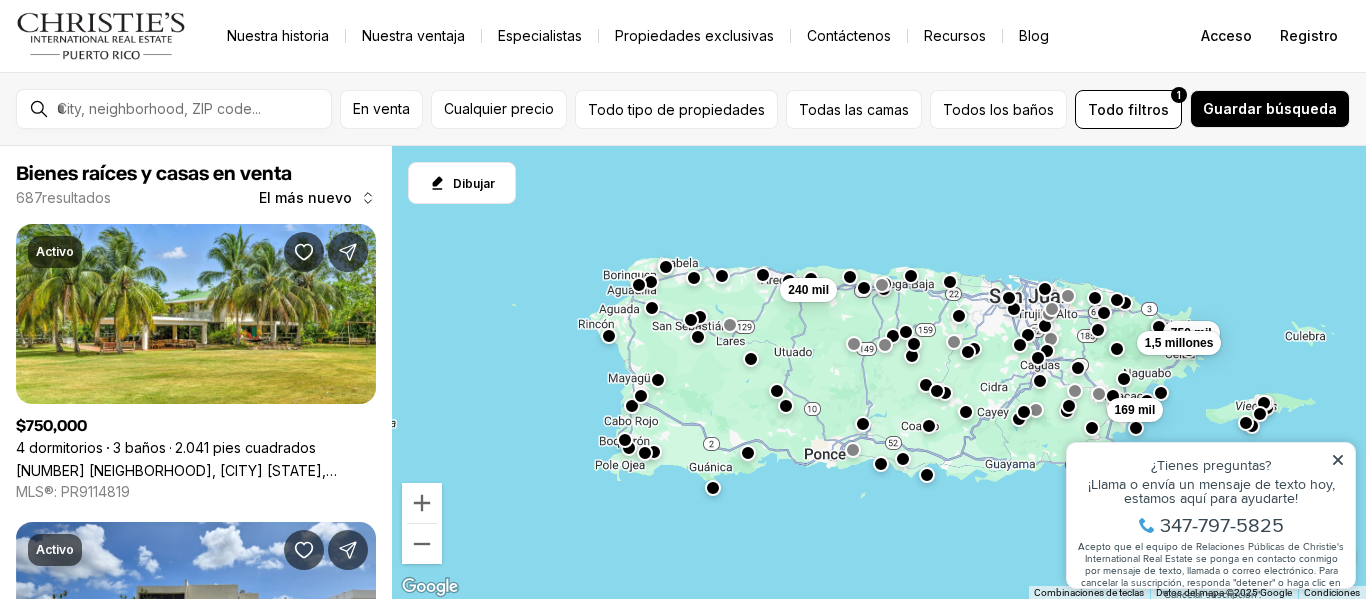 click on "169 mil 240 mil 750 mil 1,5 millones" at bounding box center [879, 373] 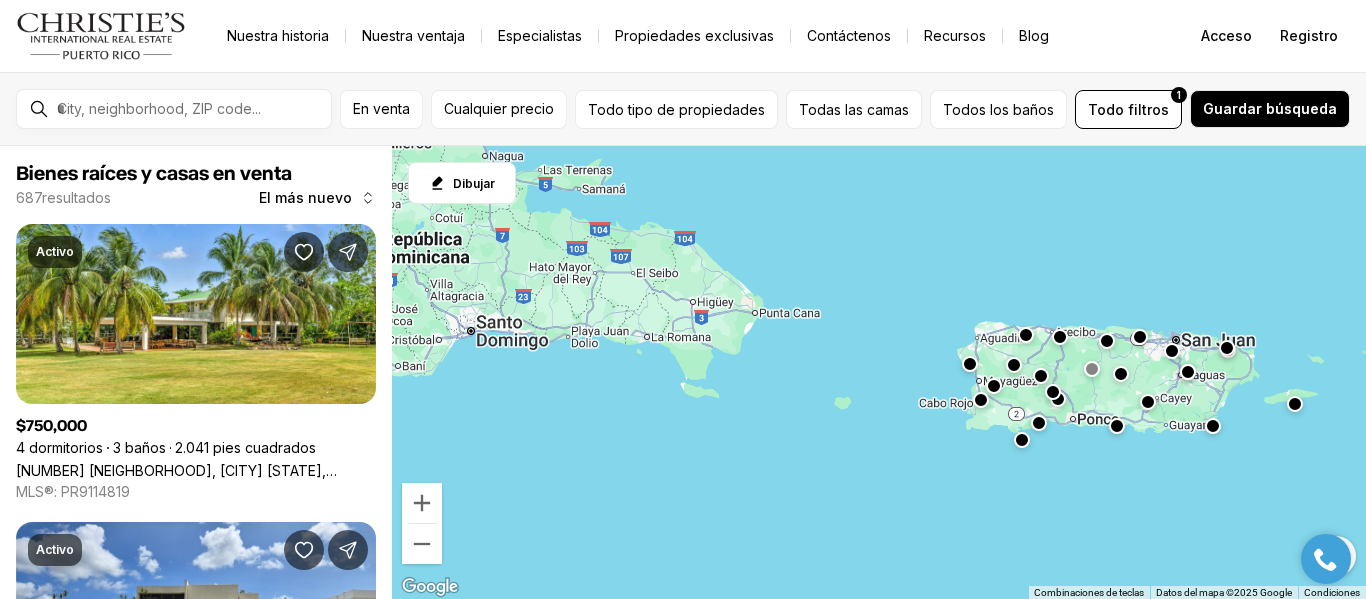click at bounding box center (879, 373) 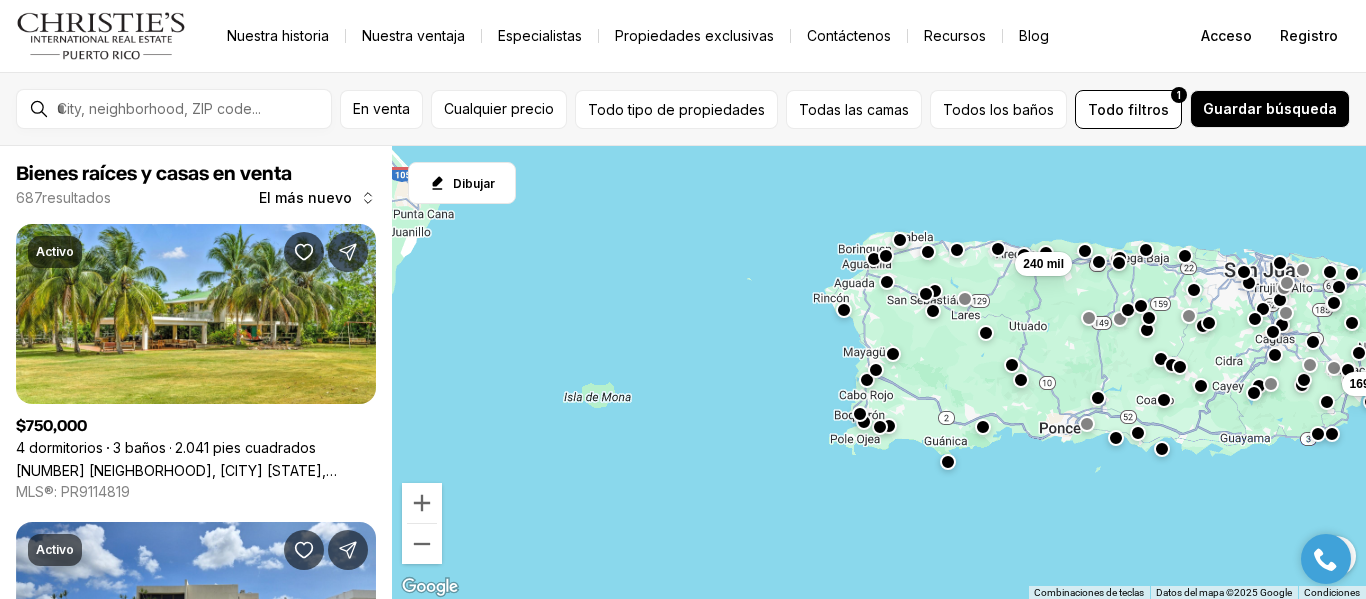 click on "169 mil 240 mil" at bounding box center [879, 373] 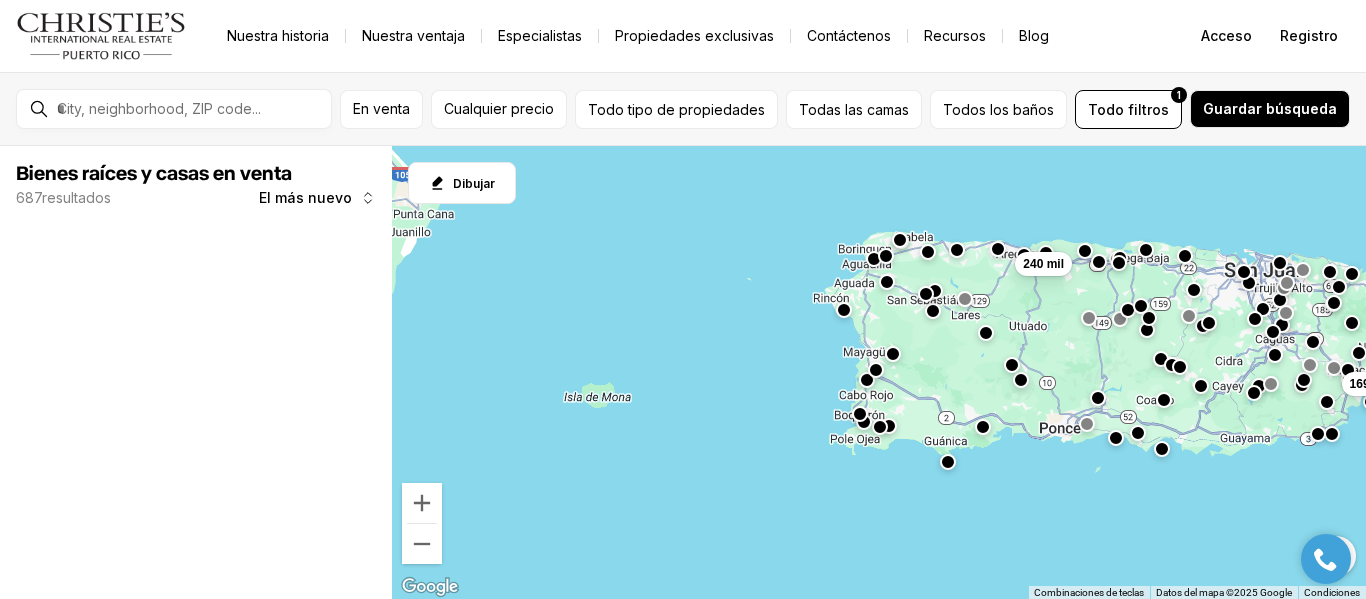click on "169 mil 240 mil" at bounding box center (879, 373) 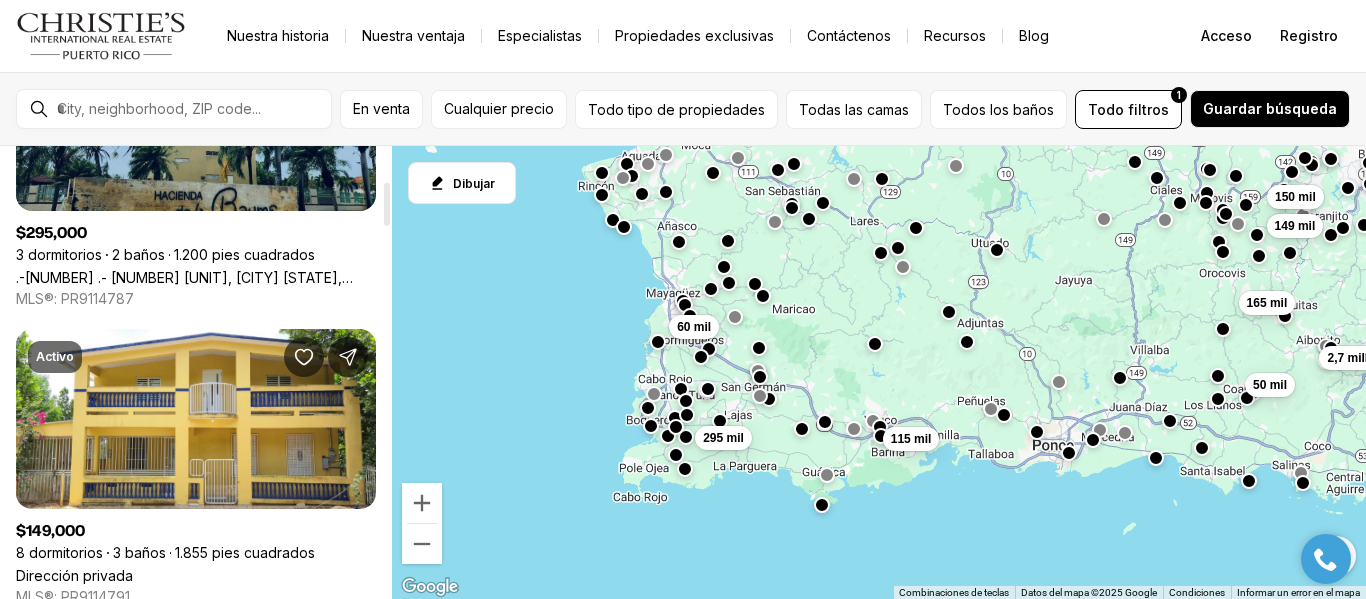scroll, scrollTop: 0, scrollLeft: 0, axis: both 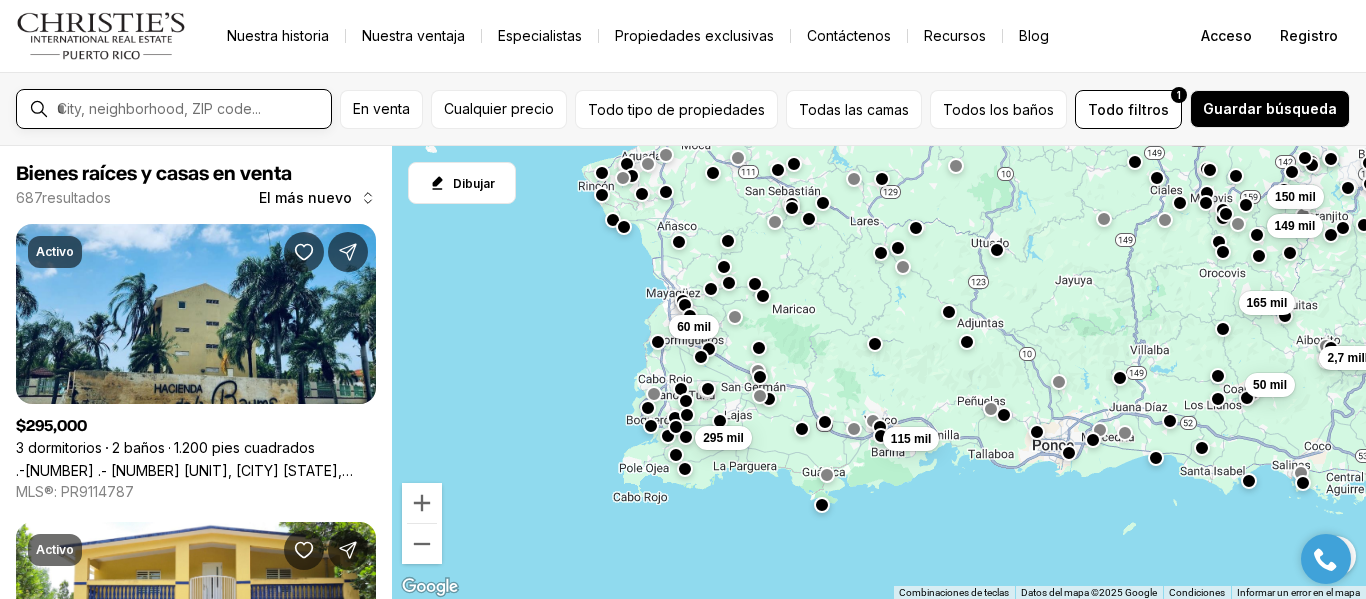 click at bounding box center (190, 109) 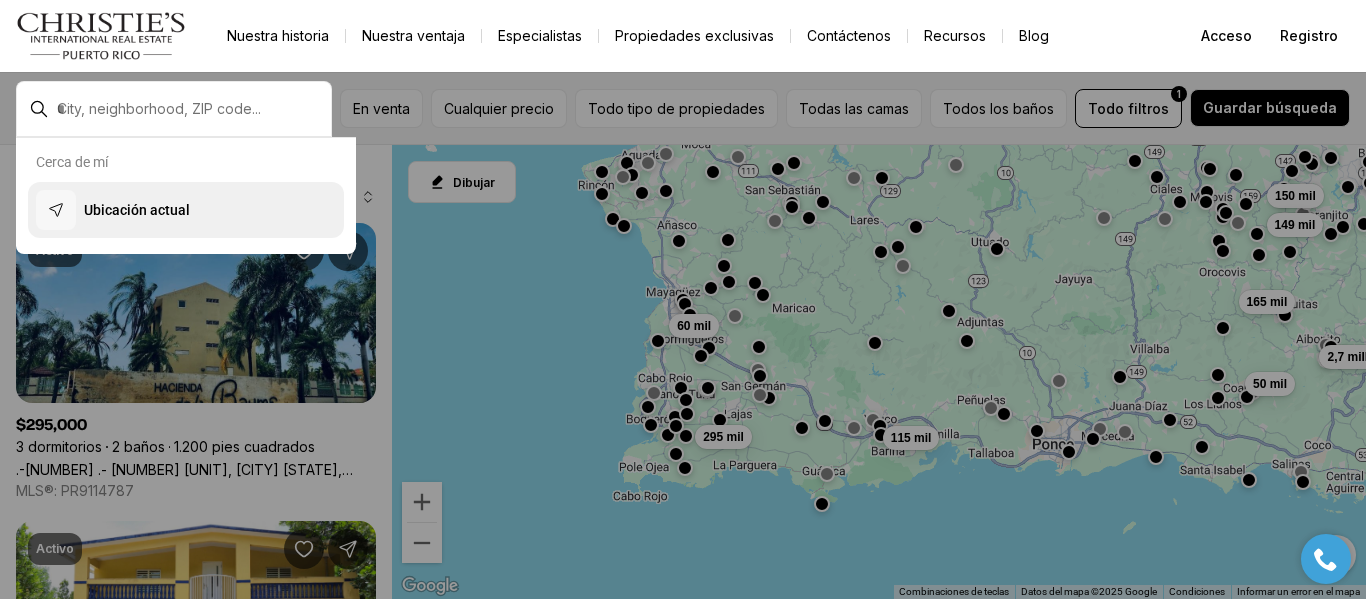 click on "Ubicación actual" at bounding box center (137, 210) 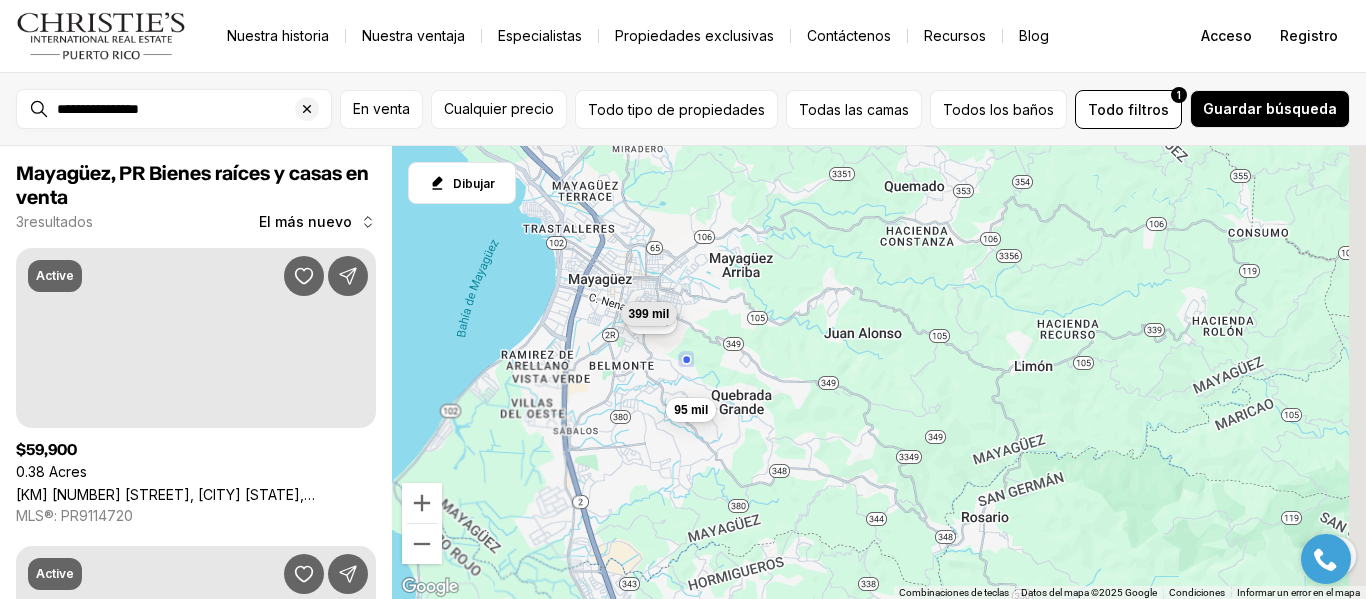 drag, startPoint x: 1068, startPoint y: 343, endPoint x: 605, endPoint y: 326, distance: 463.31198 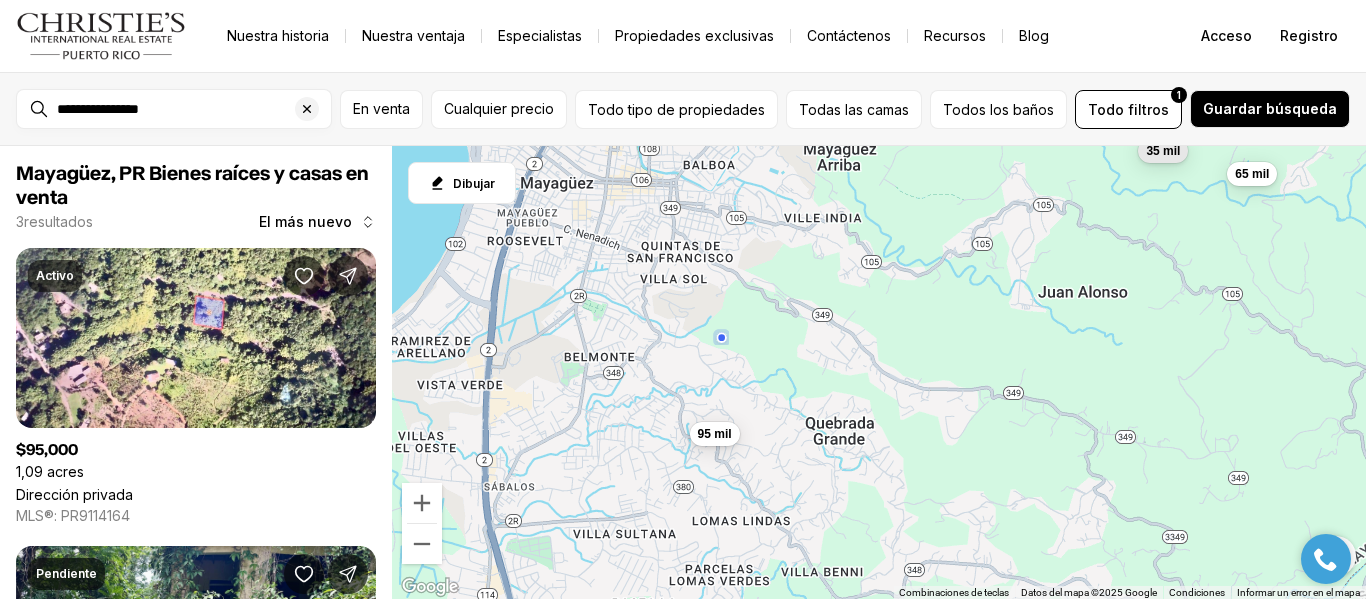 drag, startPoint x: 605, startPoint y: 398, endPoint x: 886, endPoint y: 369, distance: 282.4925 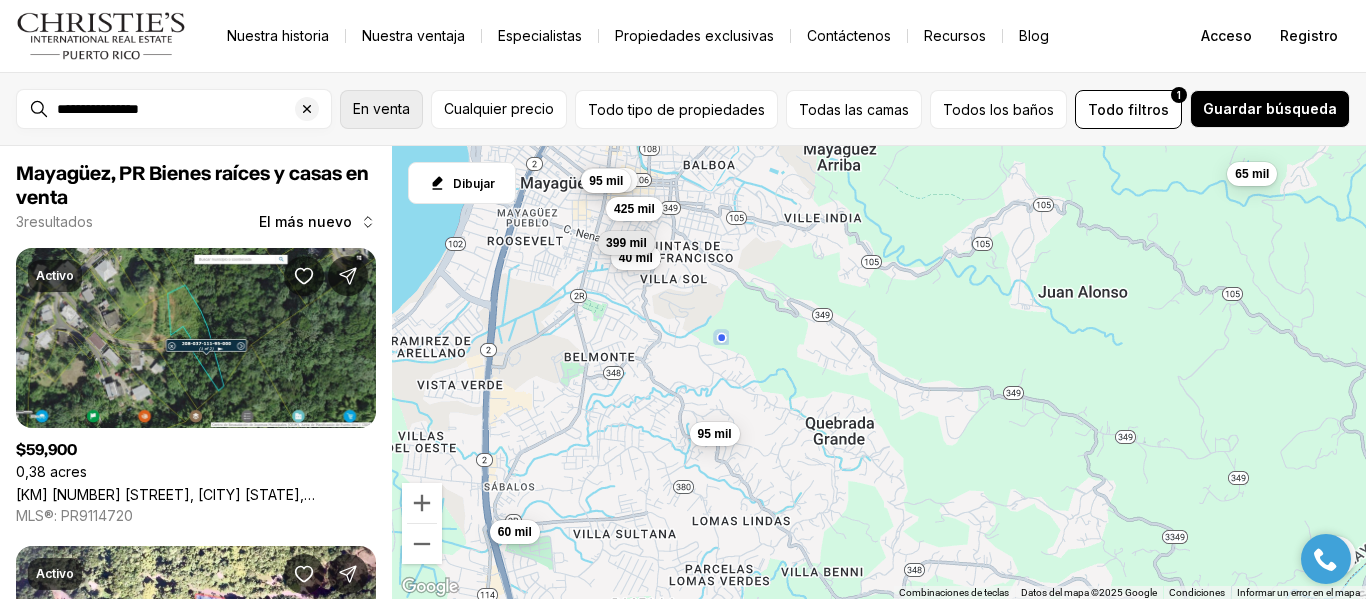 click on "En venta" at bounding box center (381, 108) 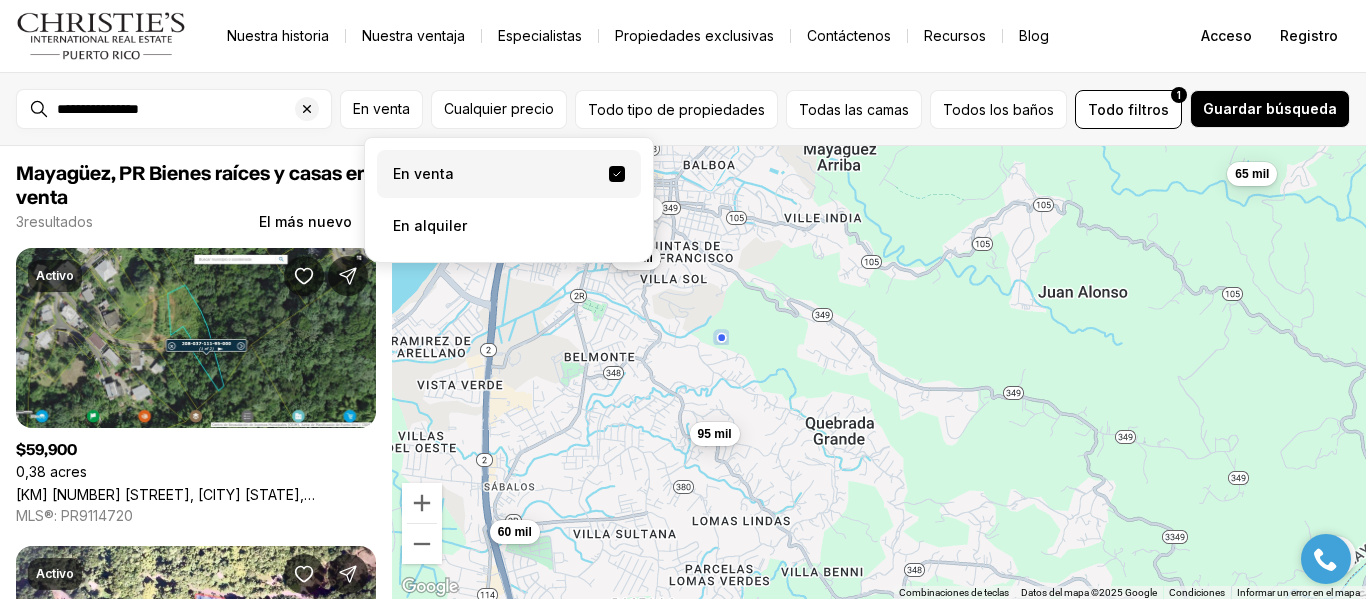 click on "En venta" at bounding box center [423, 173] 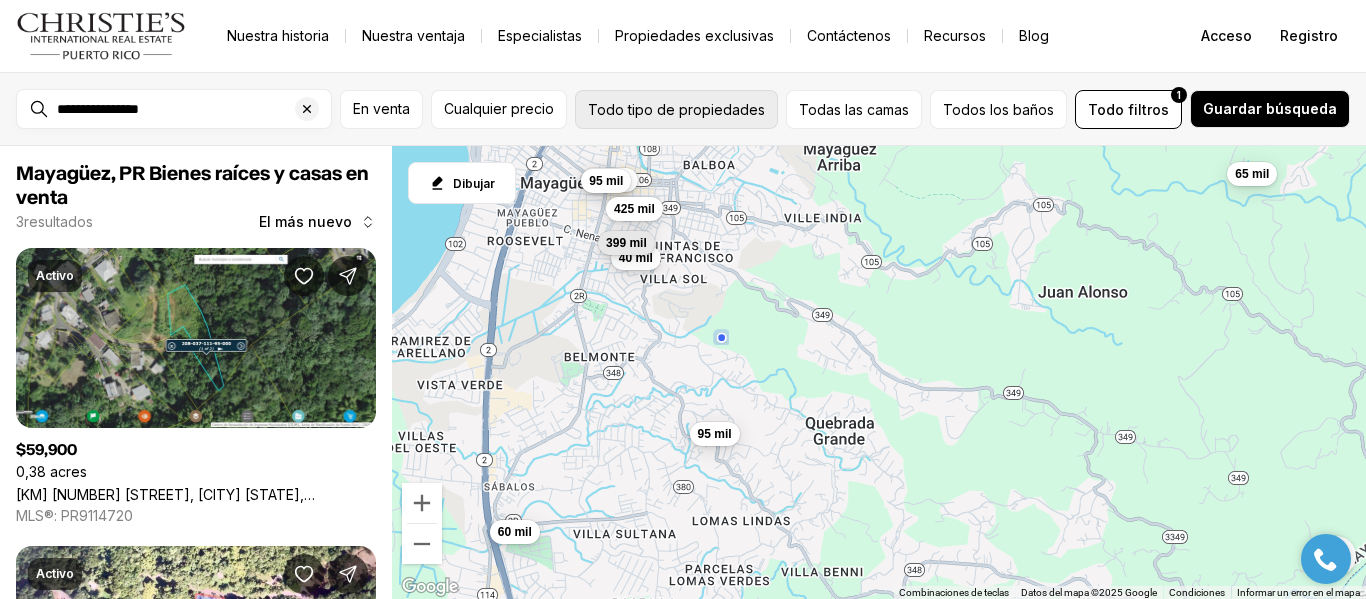 click on "Todo tipo de propiedades" at bounding box center [676, 109] 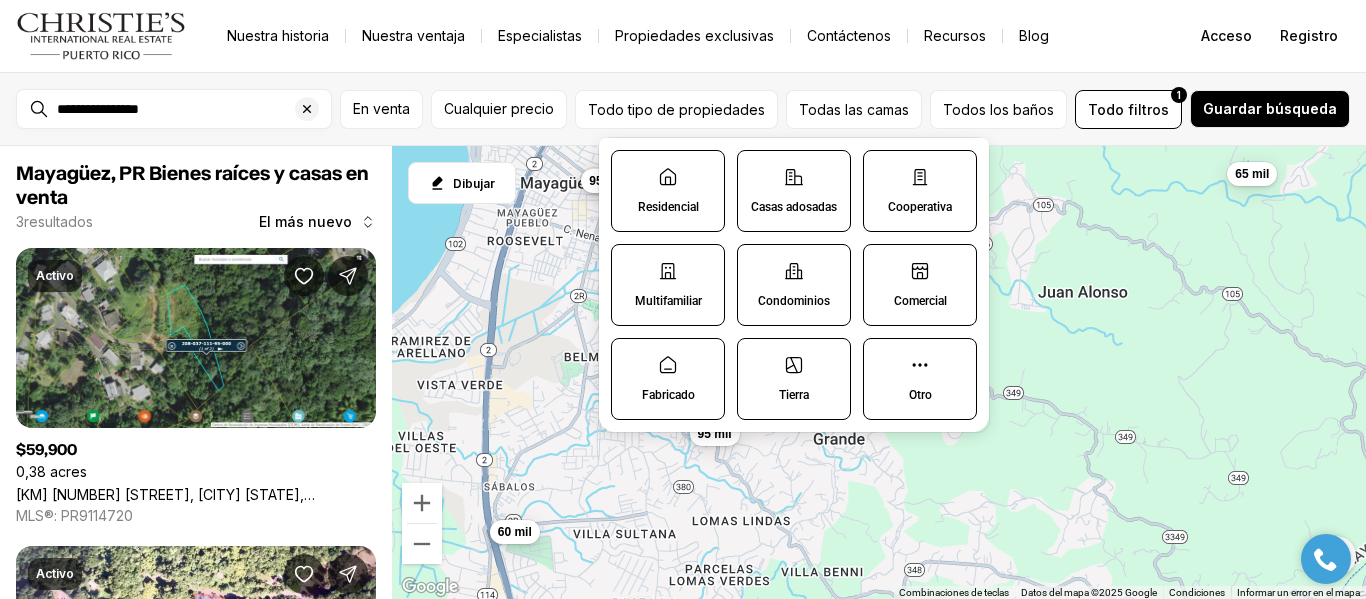 click on "Multifamiliar" at bounding box center [668, 285] 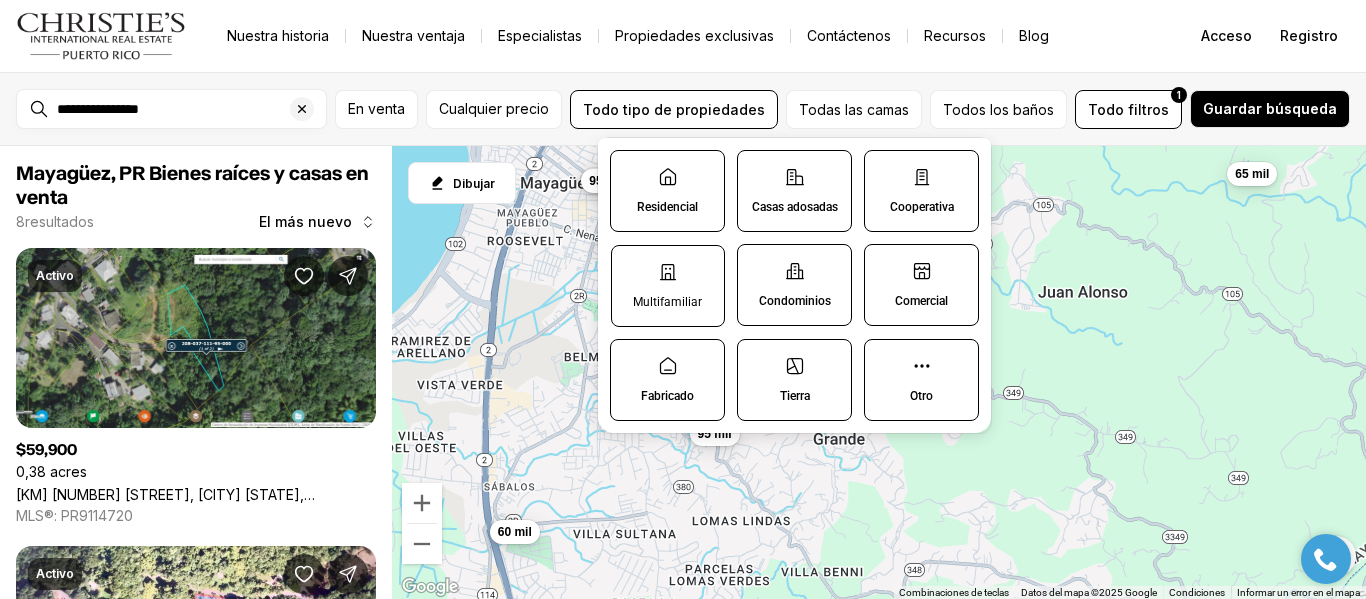 click 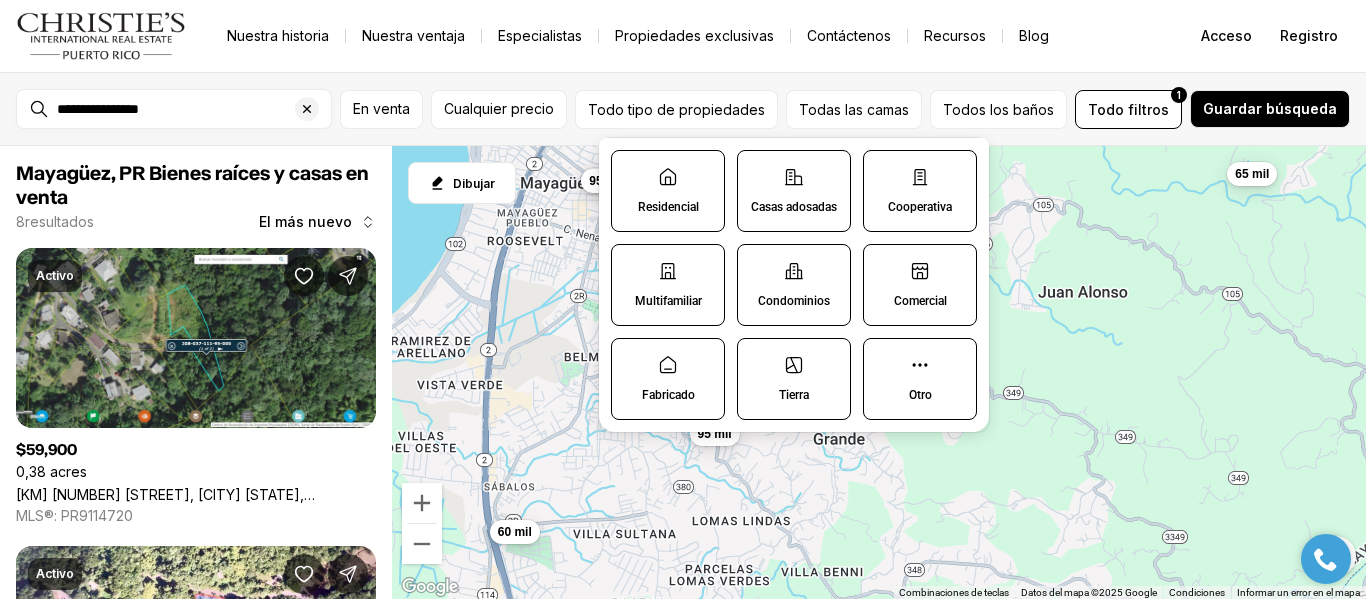 click 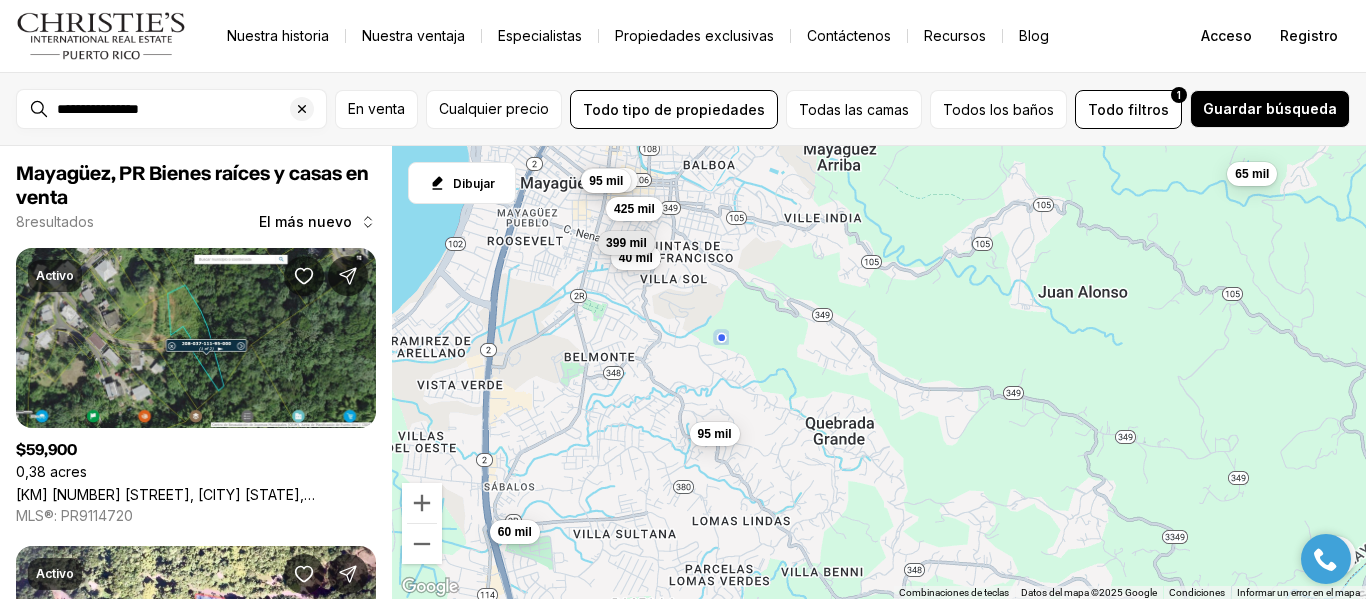 click on "**********" at bounding box center (683, 109) 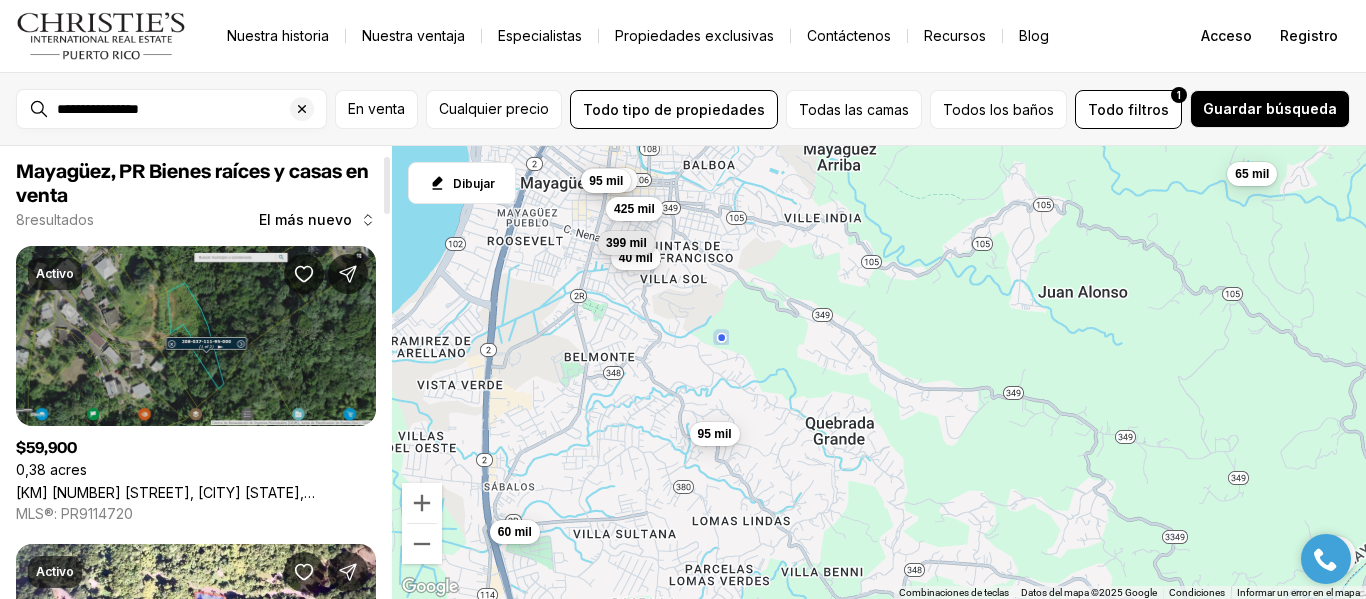 scroll, scrollTop: 0, scrollLeft: 0, axis: both 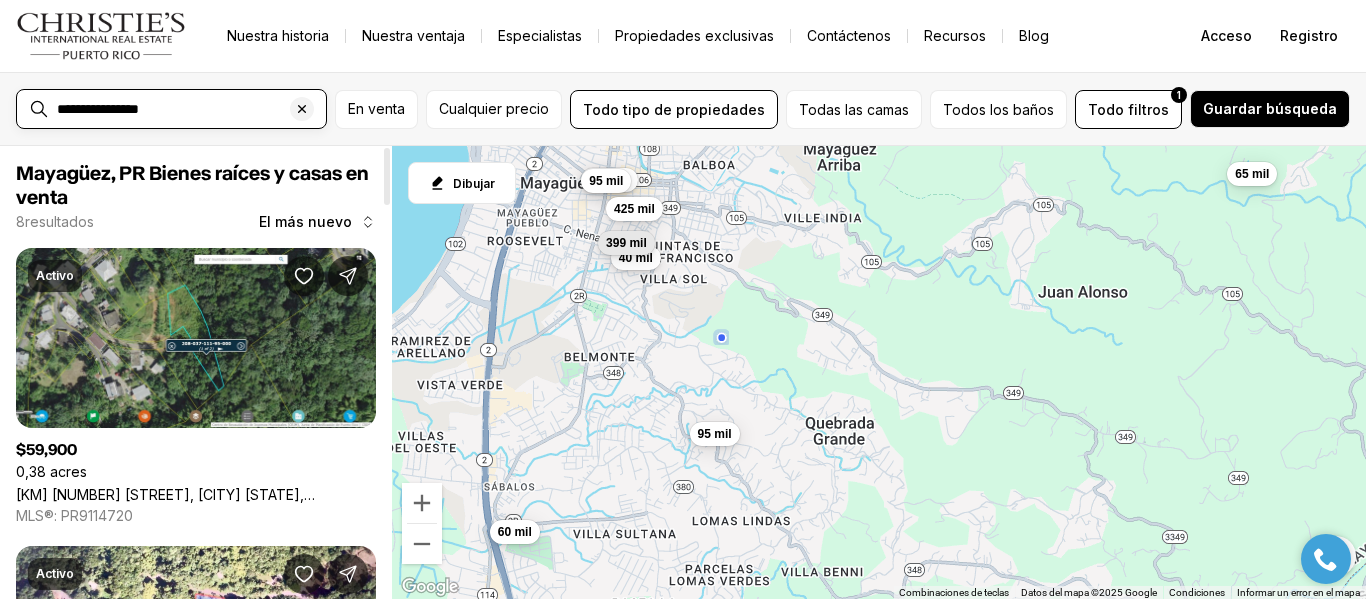 click on "**********" at bounding box center [187, 109] 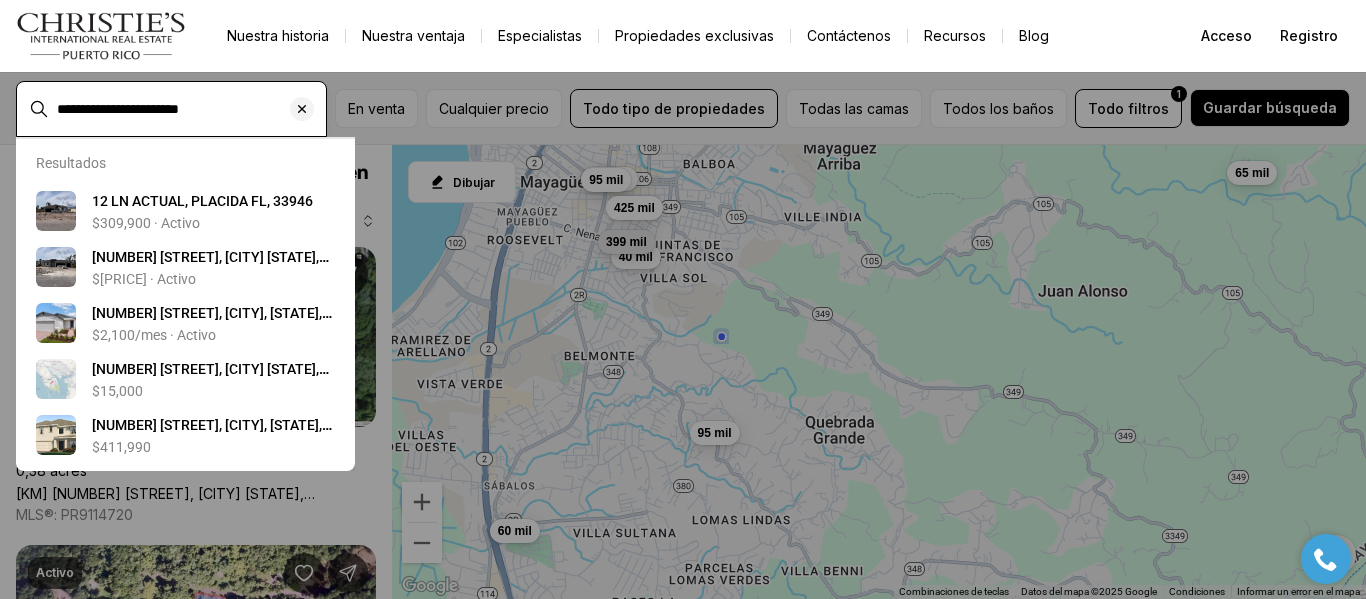 click on "**********" at bounding box center [187, 109] 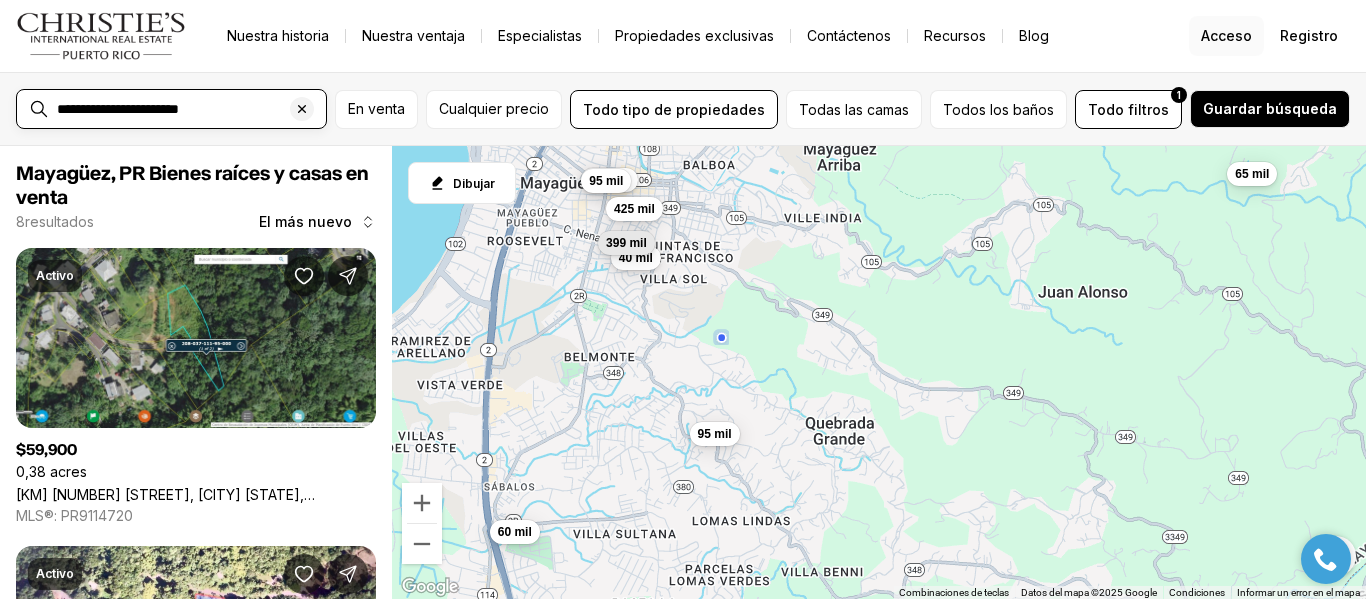 type on "**********" 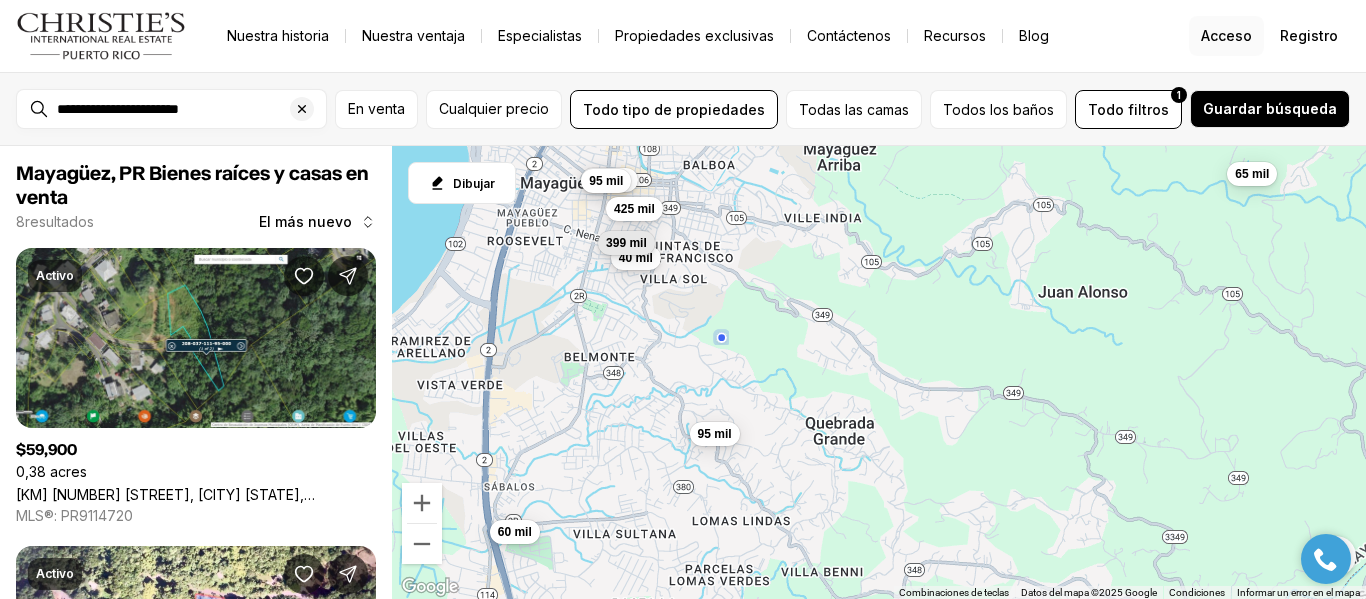 click on "Acceso" at bounding box center (1226, 35) 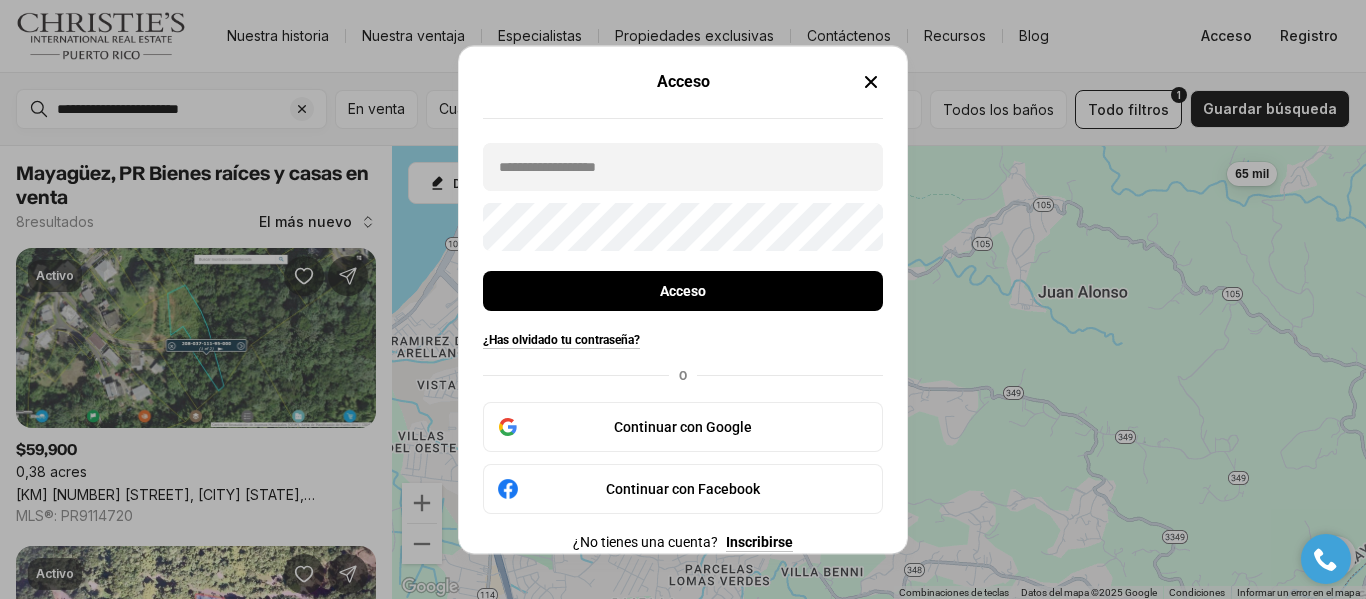 click 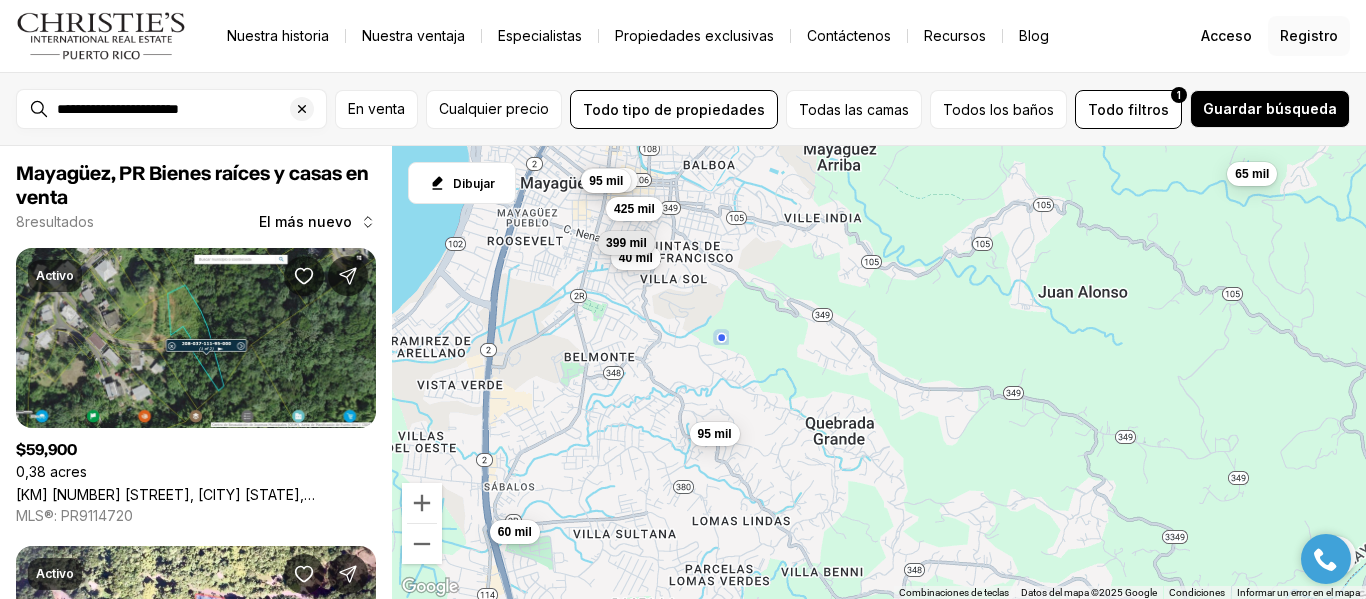 click on "Registro" at bounding box center [1309, 35] 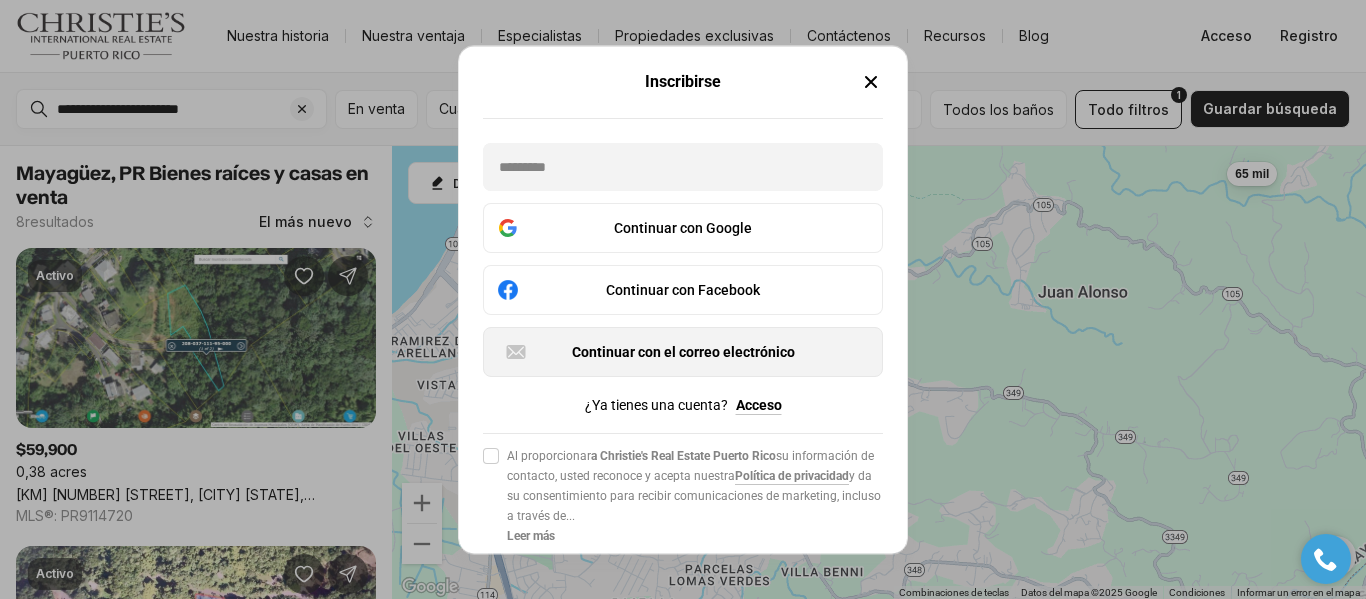 click on "Continuar con el correo electrónico" at bounding box center (683, 352) 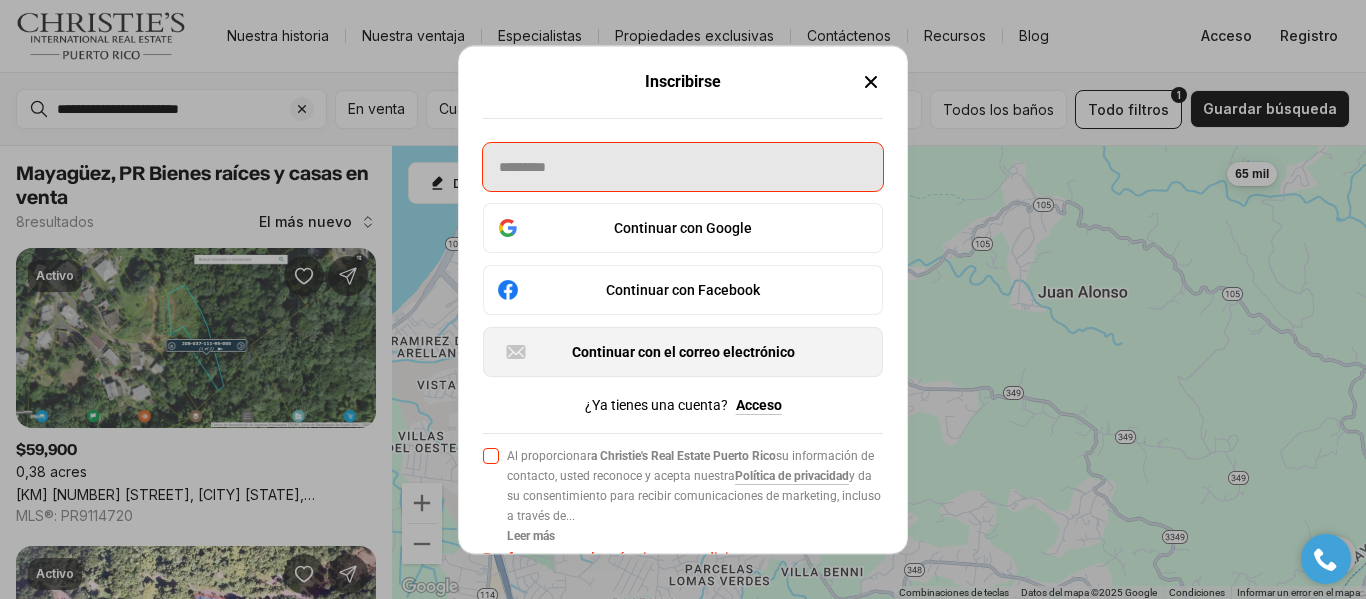 type 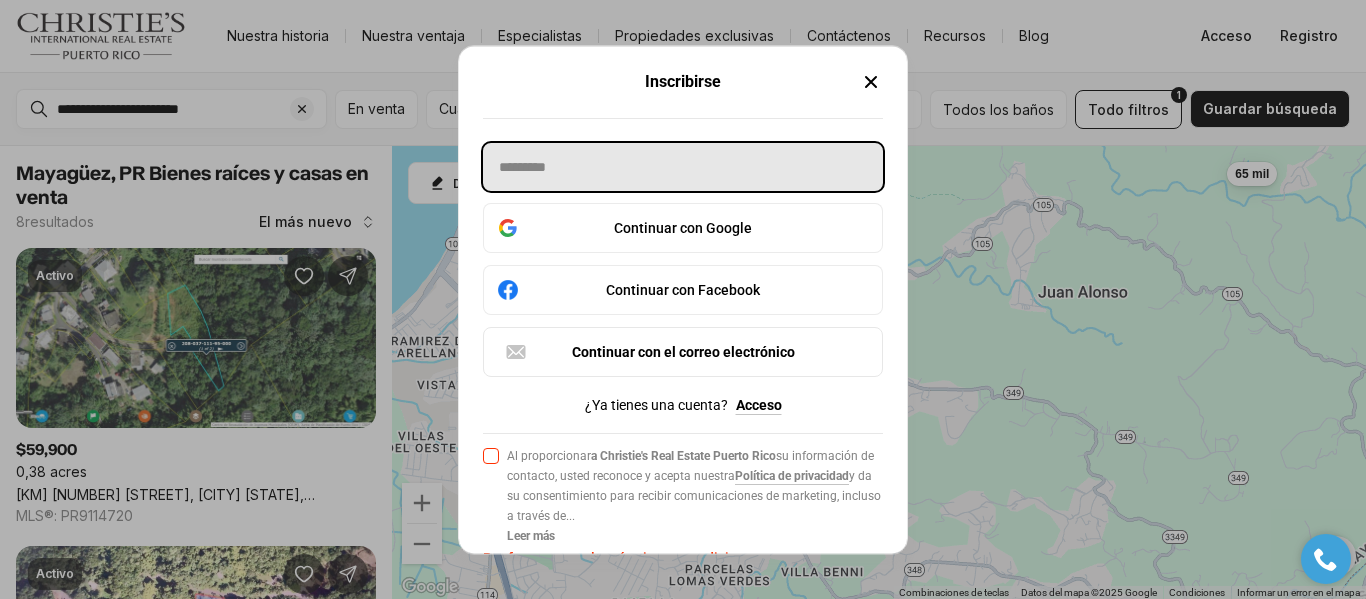 click at bounding box center (683, 167) 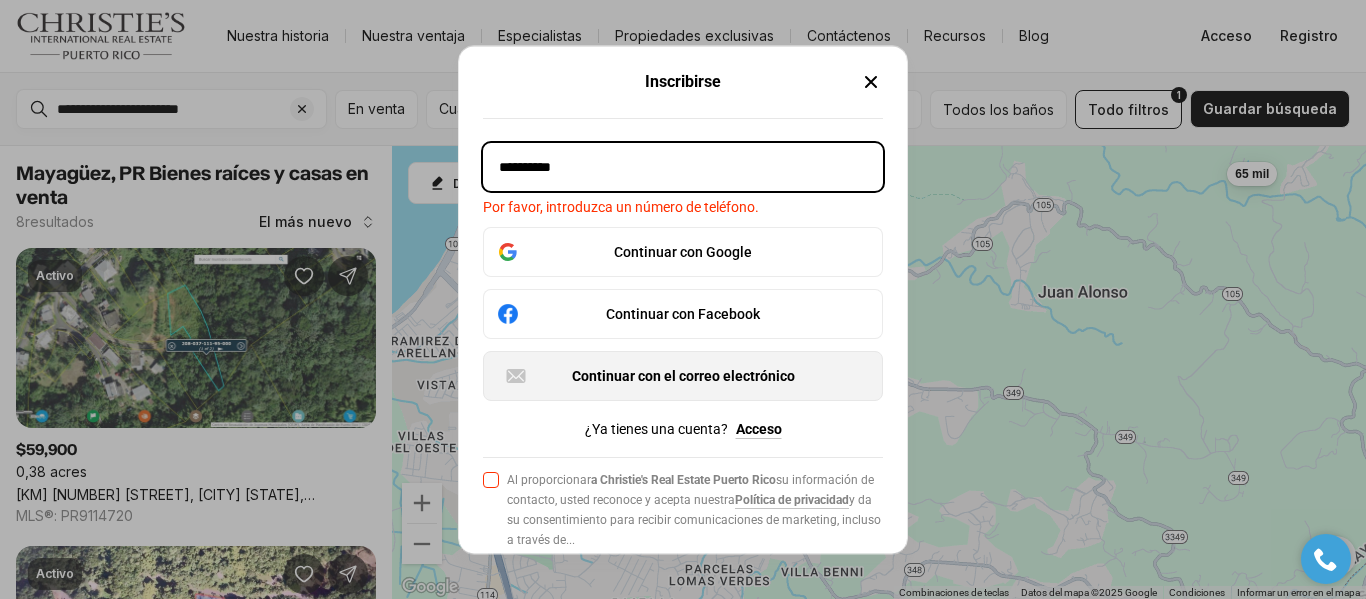 type on "**********" 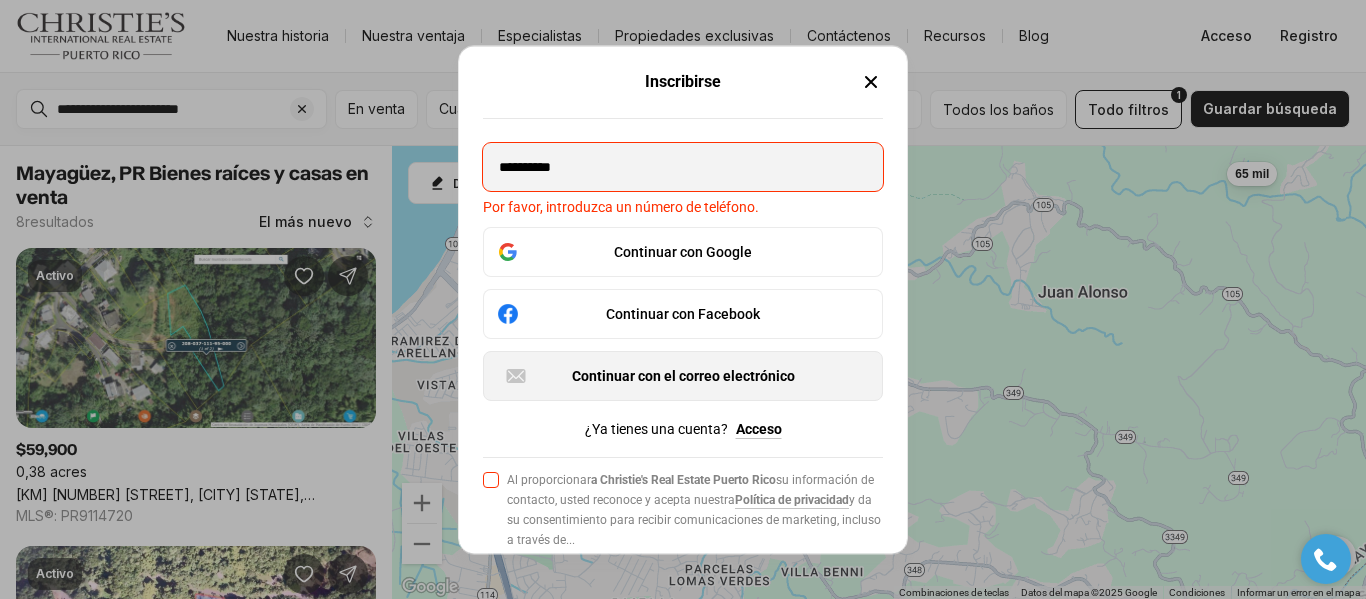 click on "Continuar con el correo electrónico" at bounding box center (683, 376) 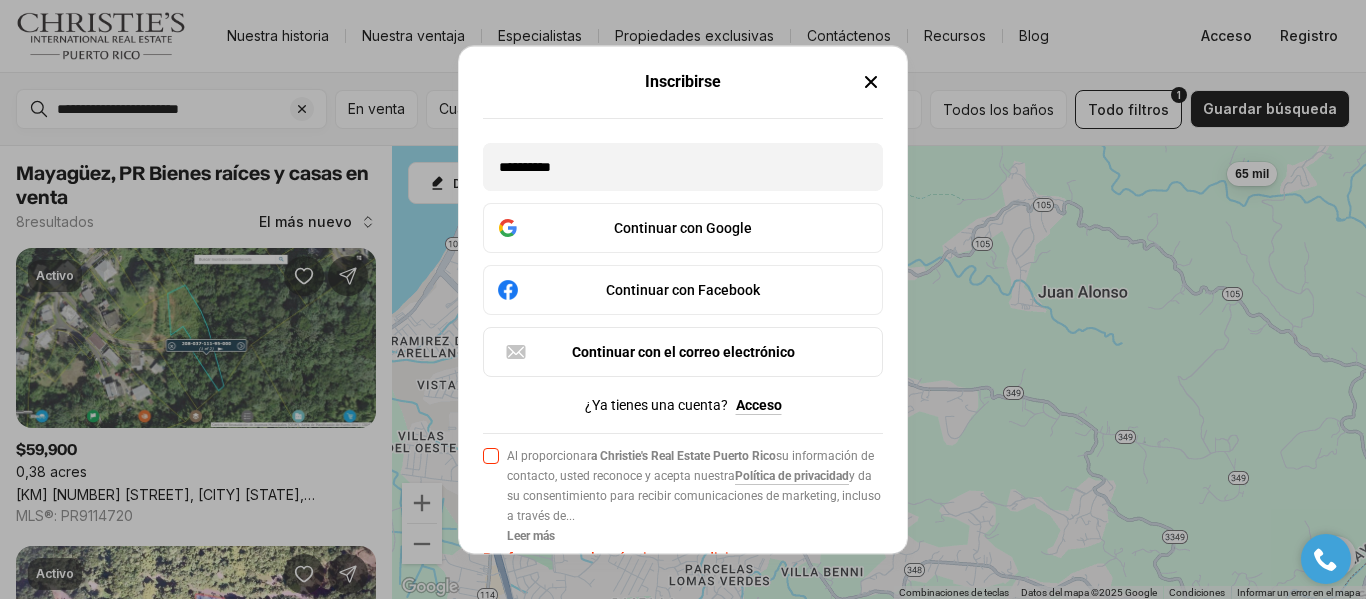 click on "Acepto la política de privacidad Al proporcionar  a Christie's Real Estate Puerto Rico  su información de contacto, usted reconoce y acepta nuestra  Política de privacidad  y da su consentimiento para recibir comunicaciones de marketing, incluso a través de  ...     Leer más Por favor acepte los términos y condiciones." at bounding box center [491, 456] 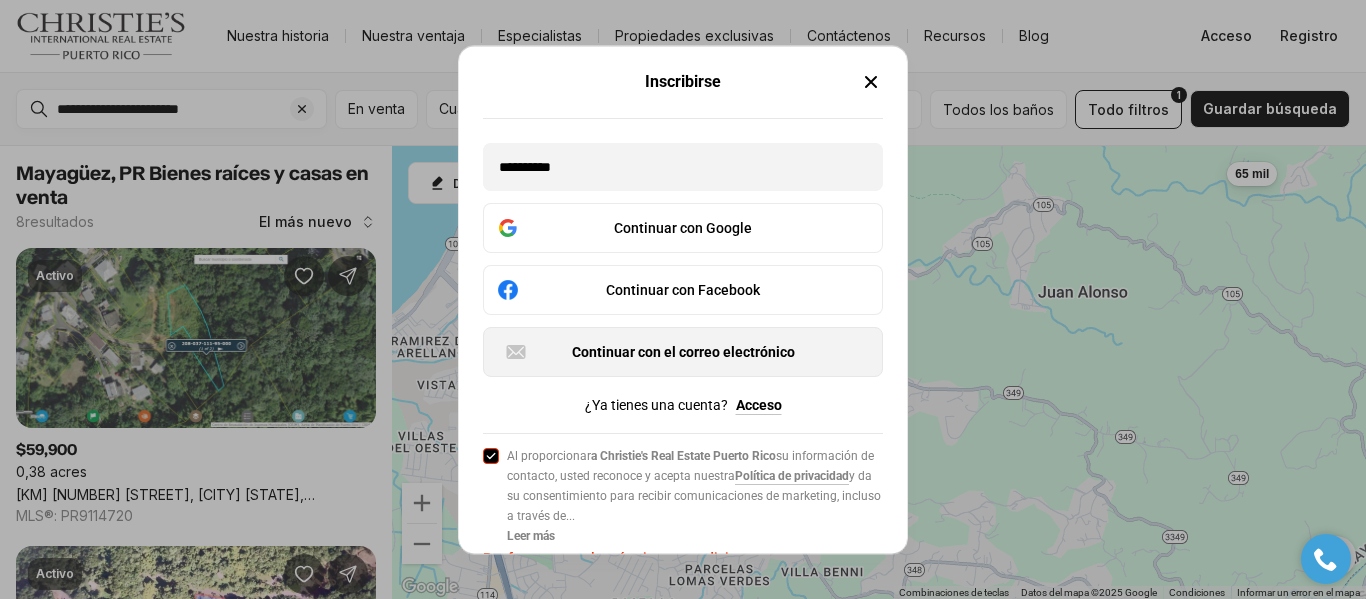 click on "Continuar con el correo electrónico" at bounding box center [683, 352] 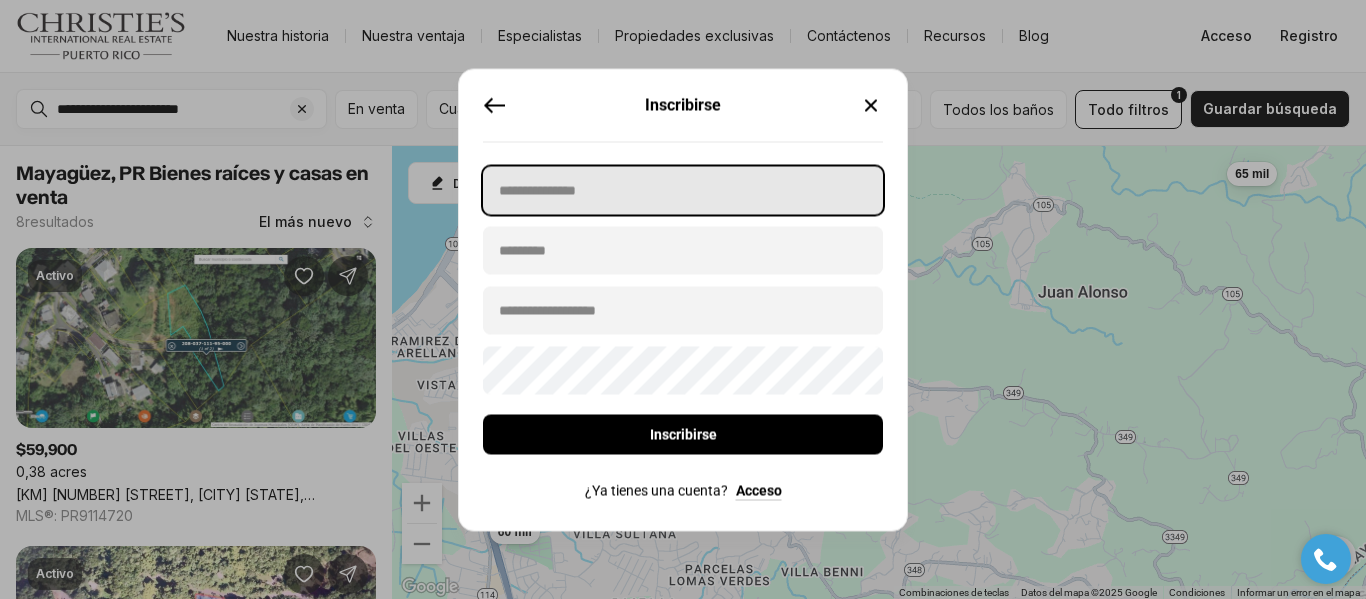 click at bounding box center (683, 190) 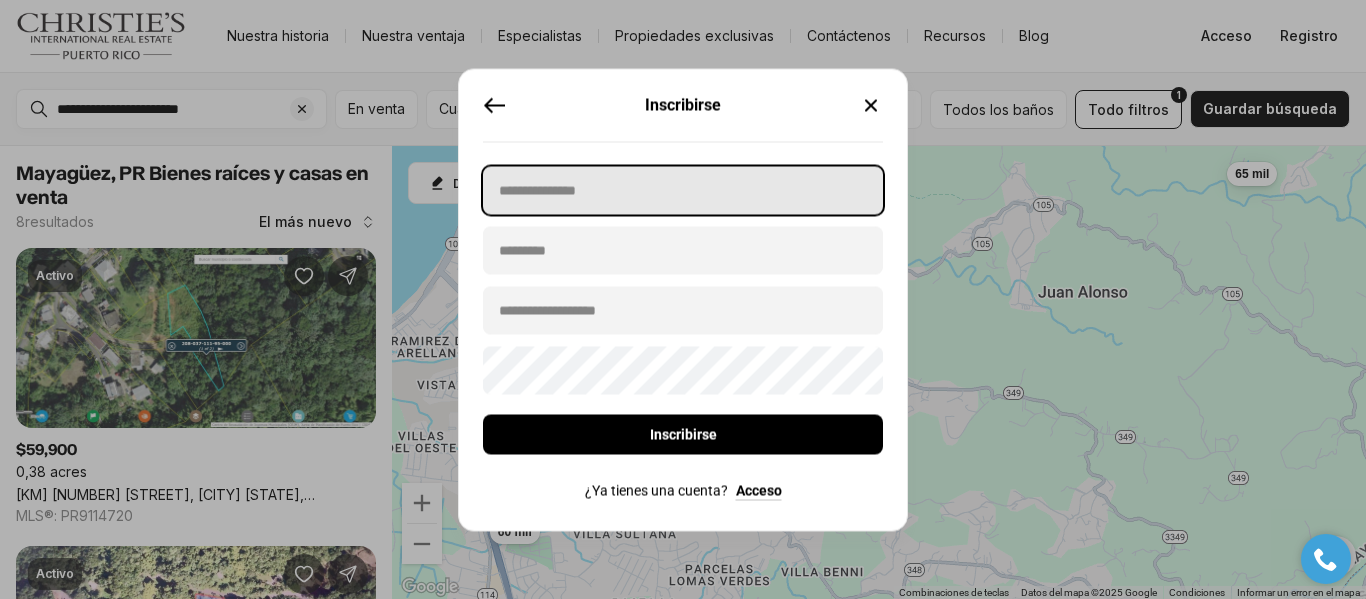type on "****" 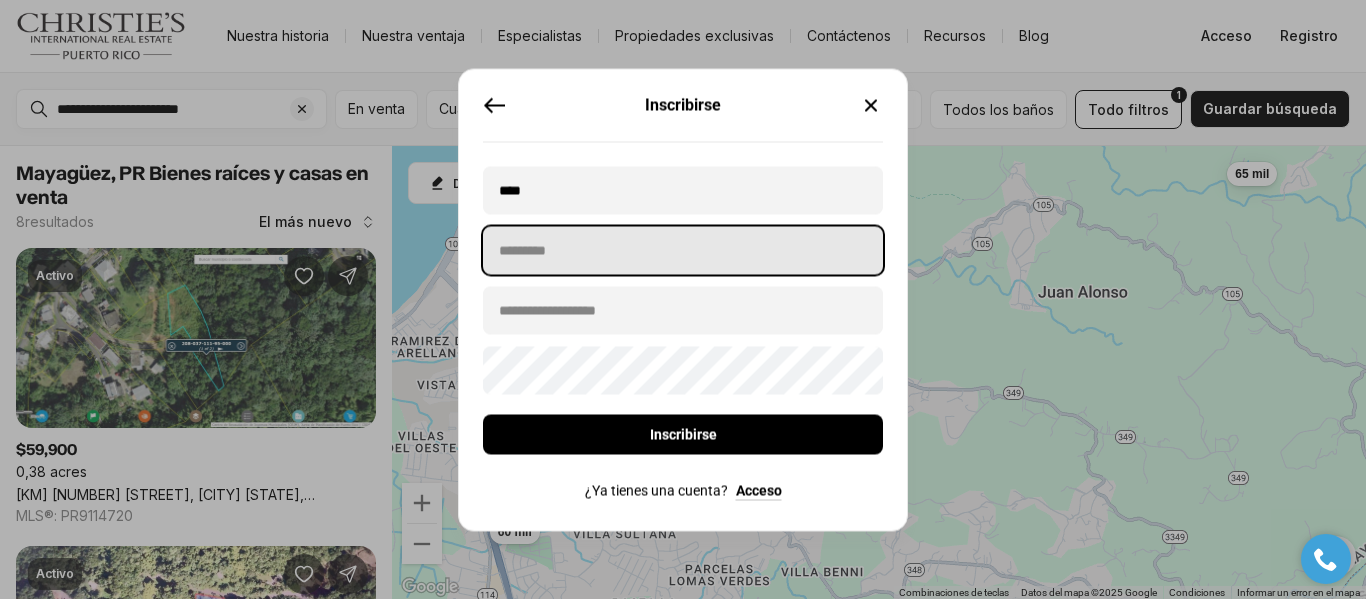 click at bounding box center [683, 250] 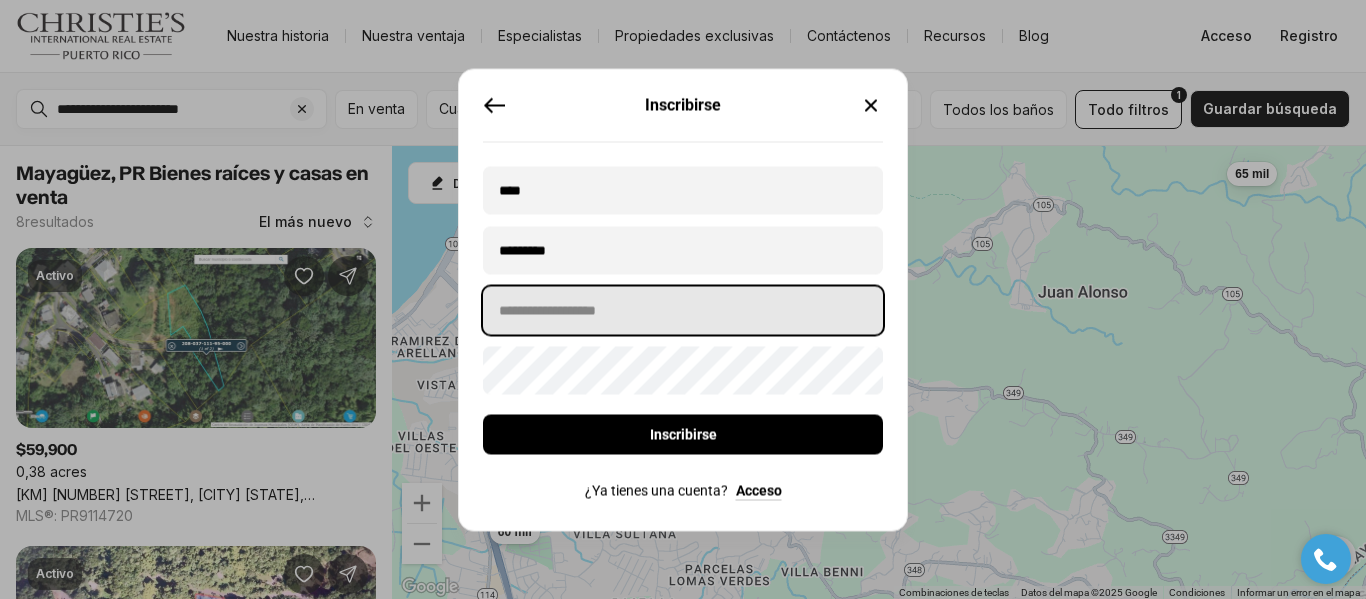 click at bounding box center [683, 310] 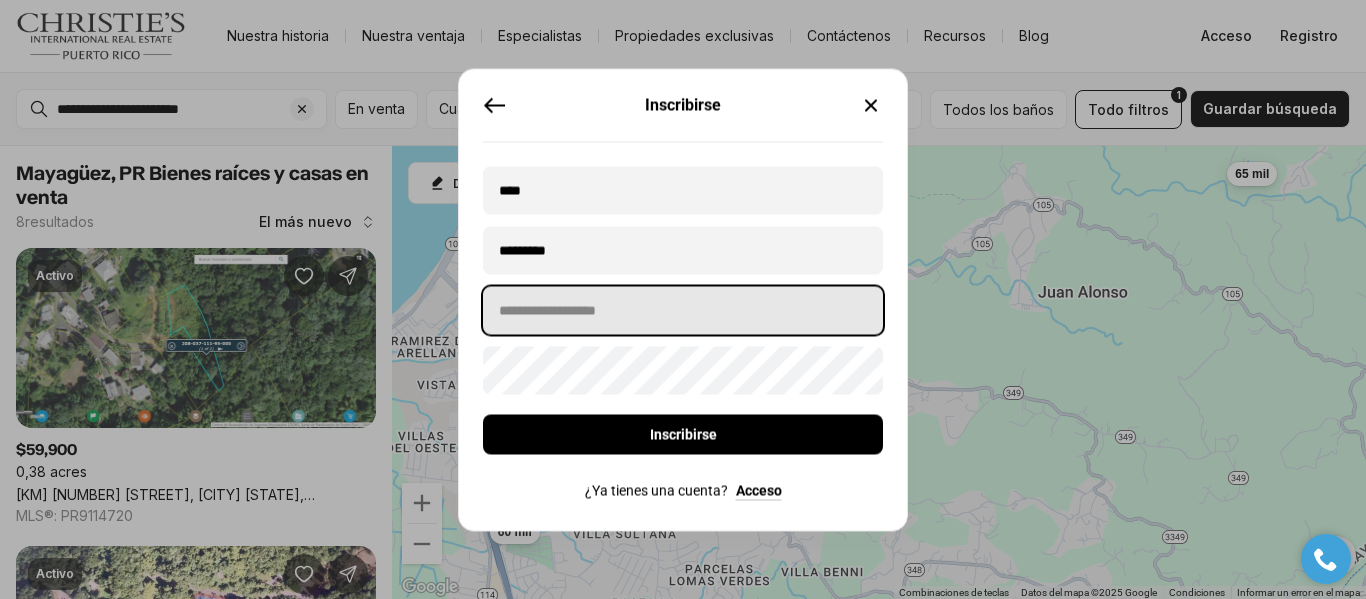 type on "**********" 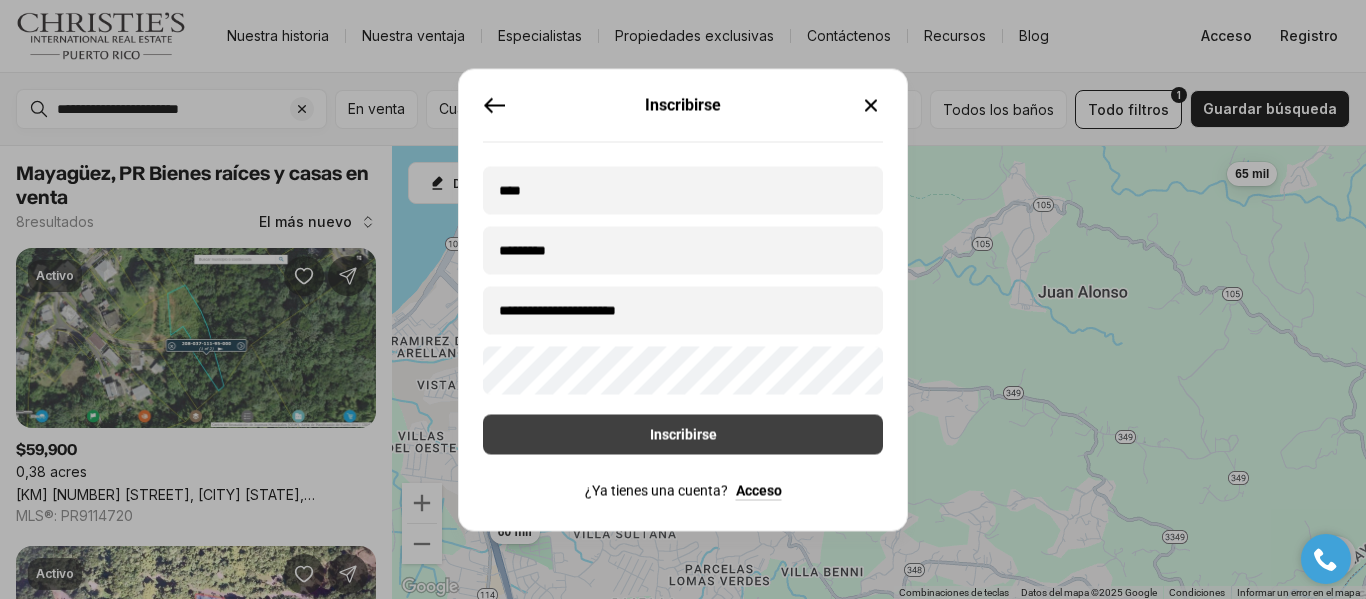 click on "Inscribirse" at bounding box center [683, 434] 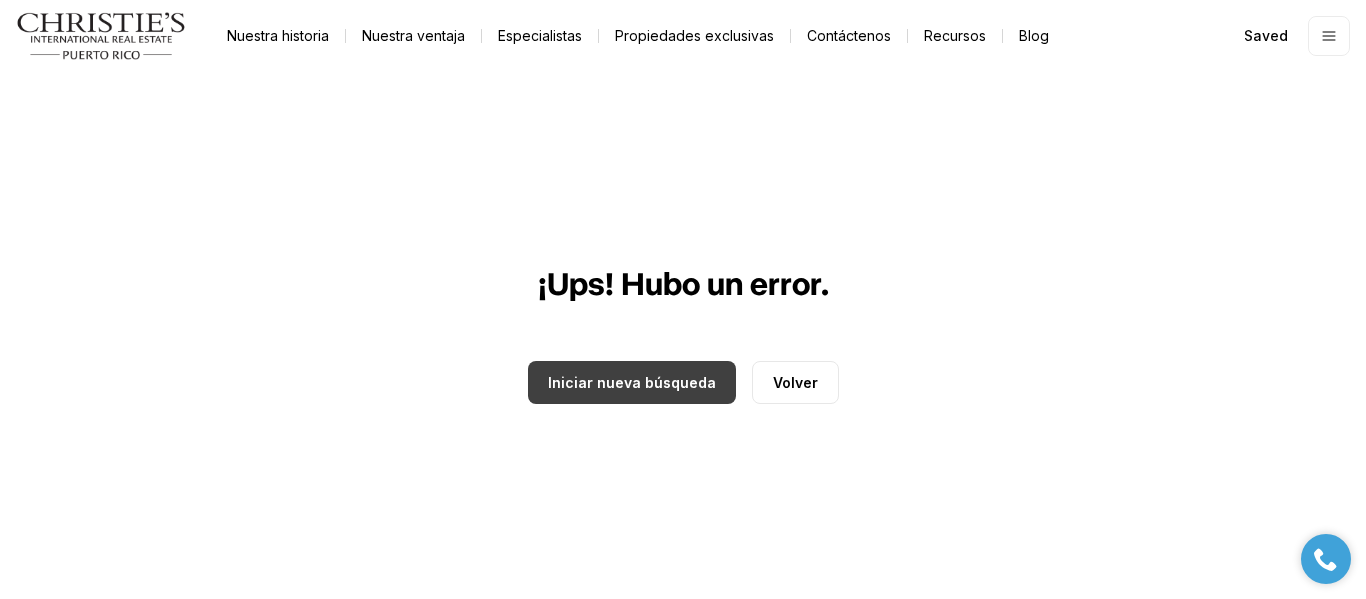 click on "Iniciar nueva búsqueda" at bounding box center [632, 382] 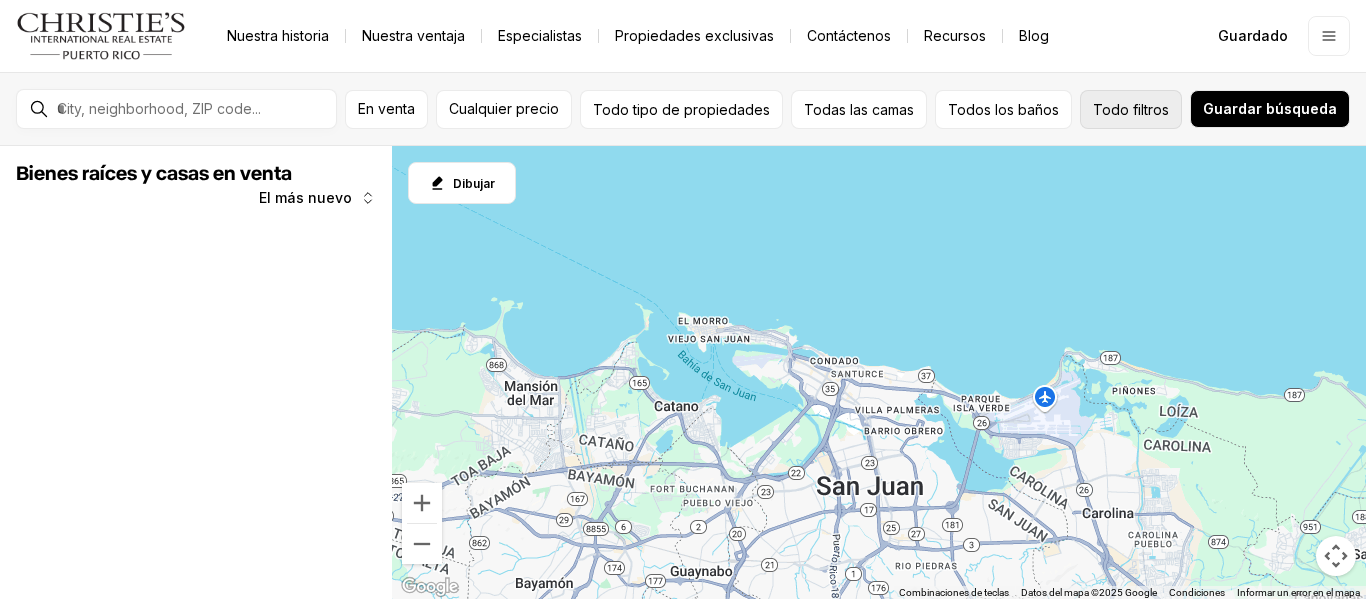 scroll, scrollTop: 0, scrollLeft: 0, axis: both 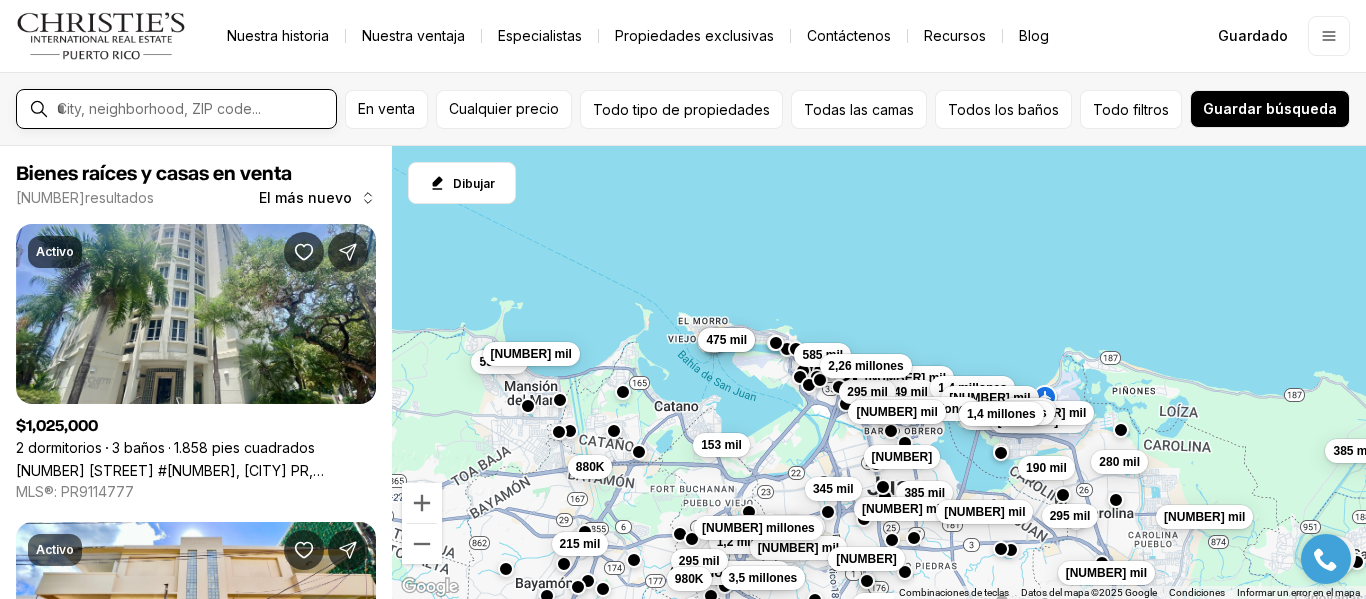 click at bounding box center (192, 109) 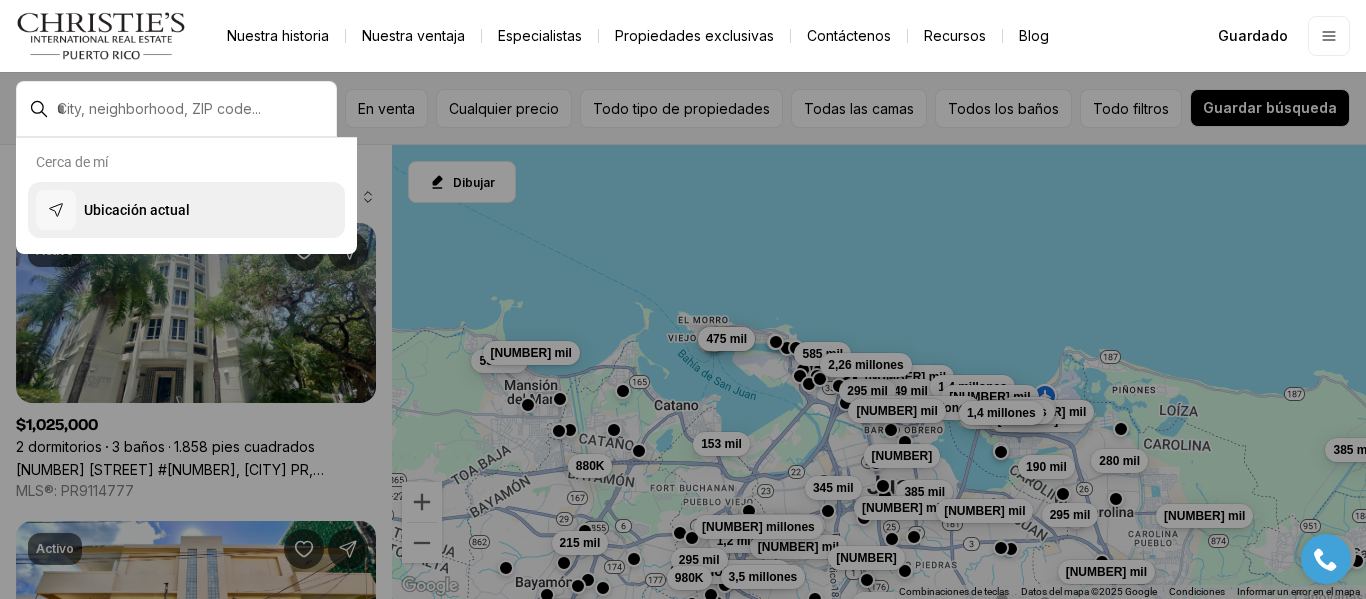 click on "Ubicación actual" at bounding box center [137, 210] 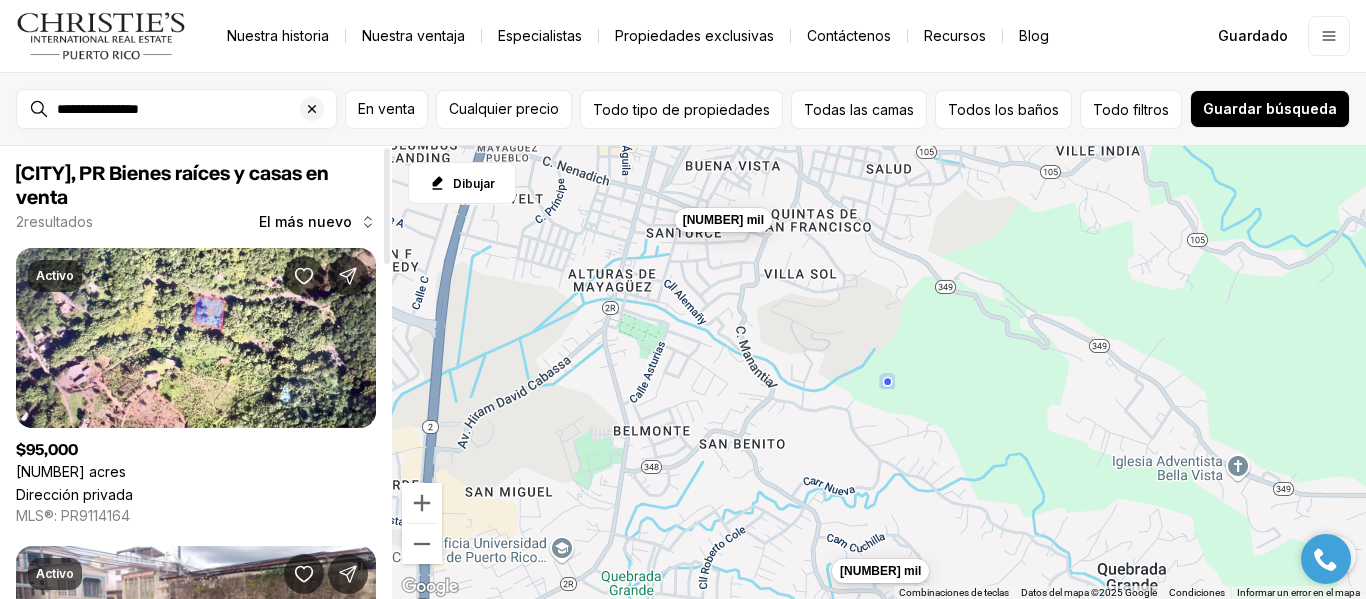 click at bounding box center (387, 206) 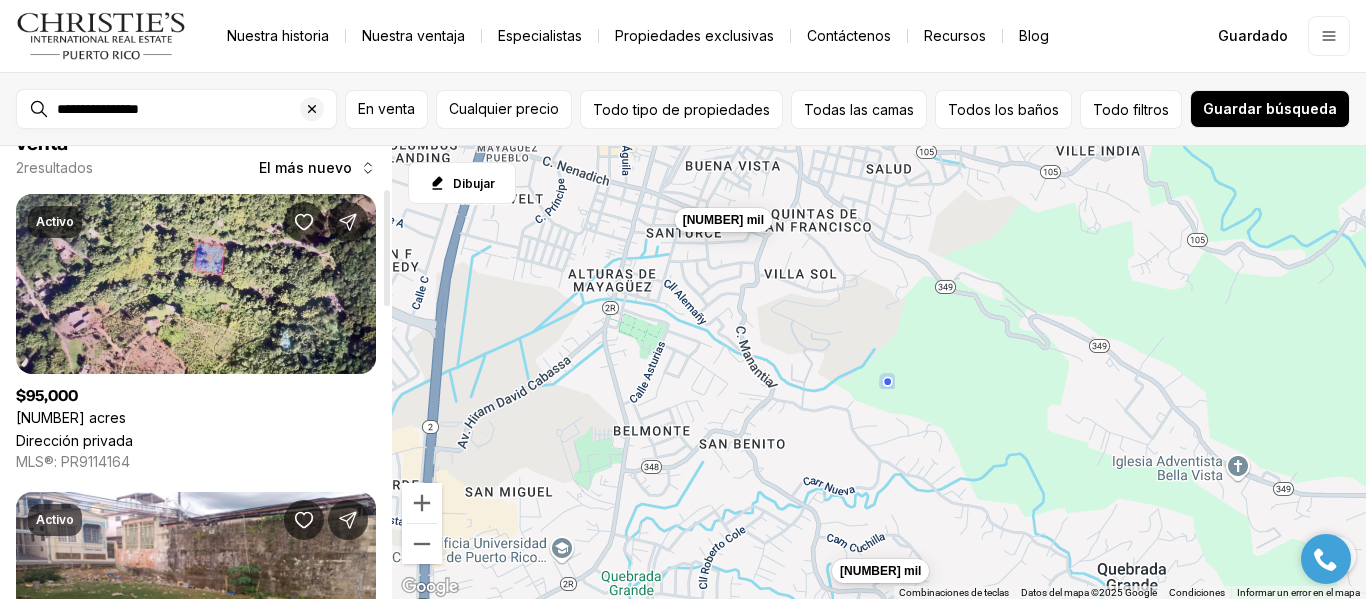scroll, scrollTop: 0, scrollLeft: 0, axis: both 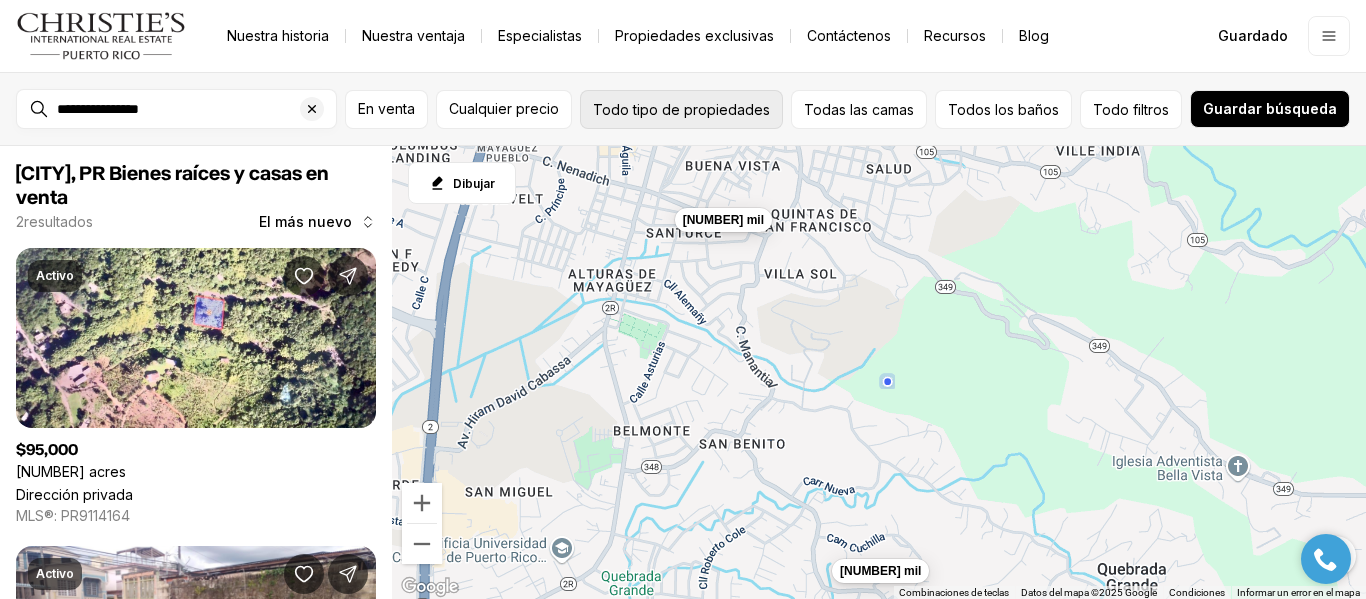 click on "Todo tipo de propiedades" at bounding box center [681, 109] 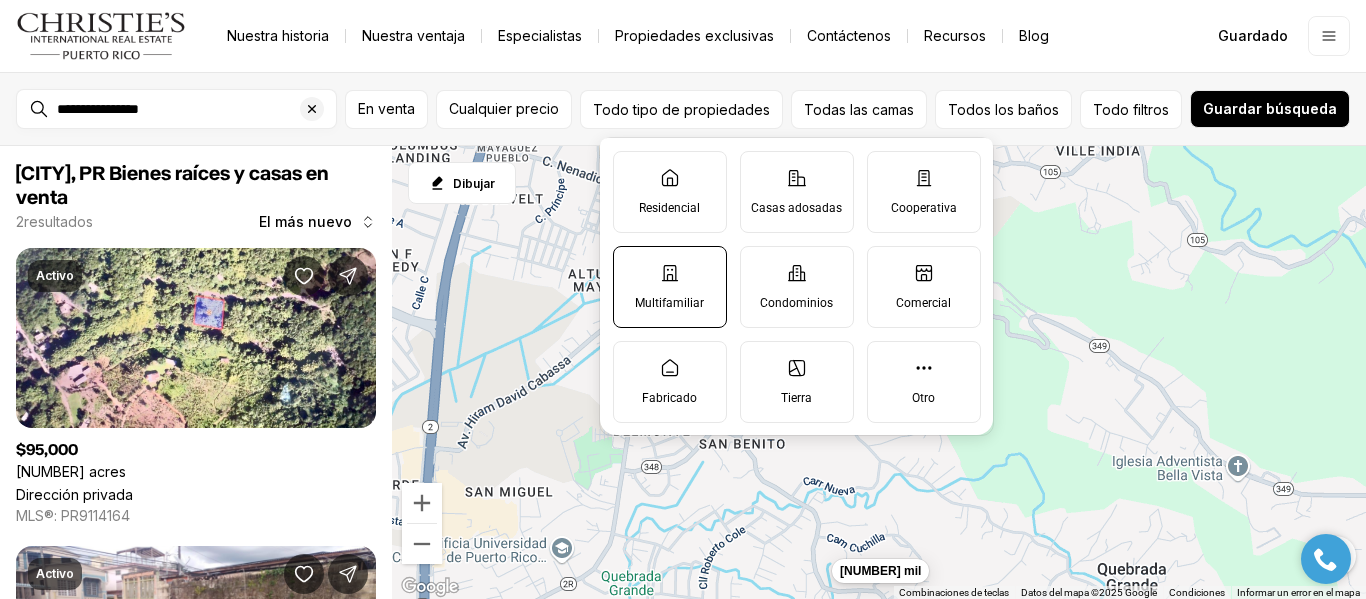 click on "Multifamiliar" at bounding box center [670, 287] 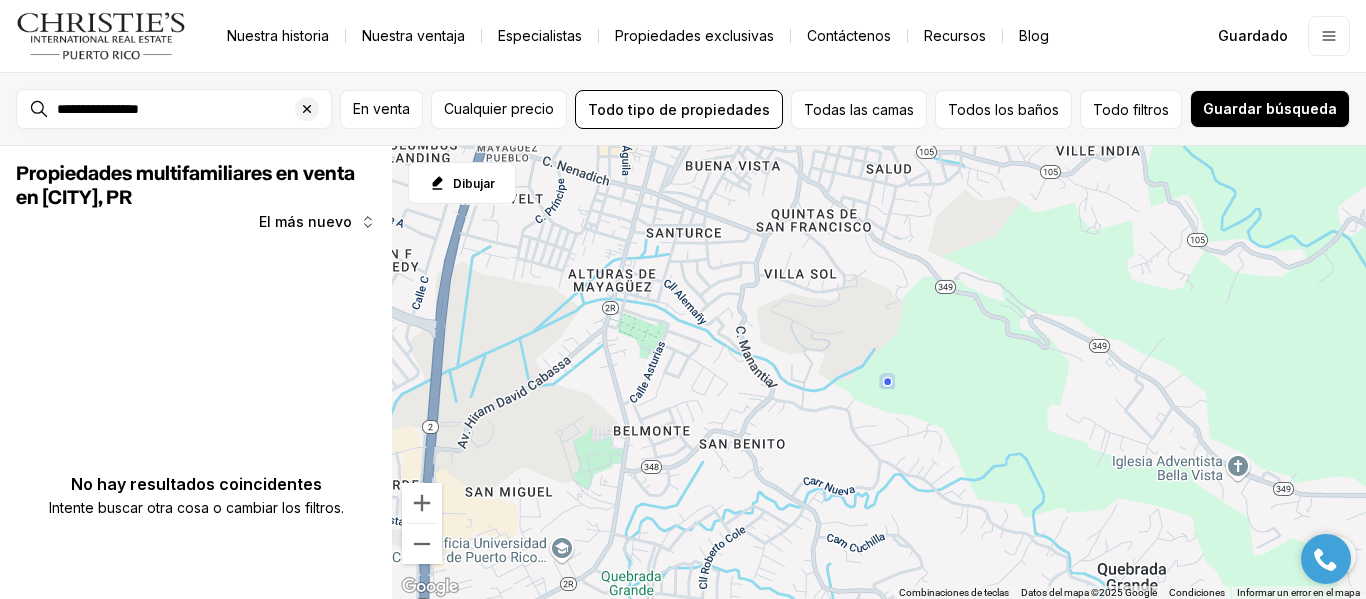 click on "Ir a: Página de inicio Nuestra historia Nuestra ventaja Especialistas Propiedades exclusivas Contáctenos Recursos Blog Abrir navegación Guardado" at bounding box center [683, 36] 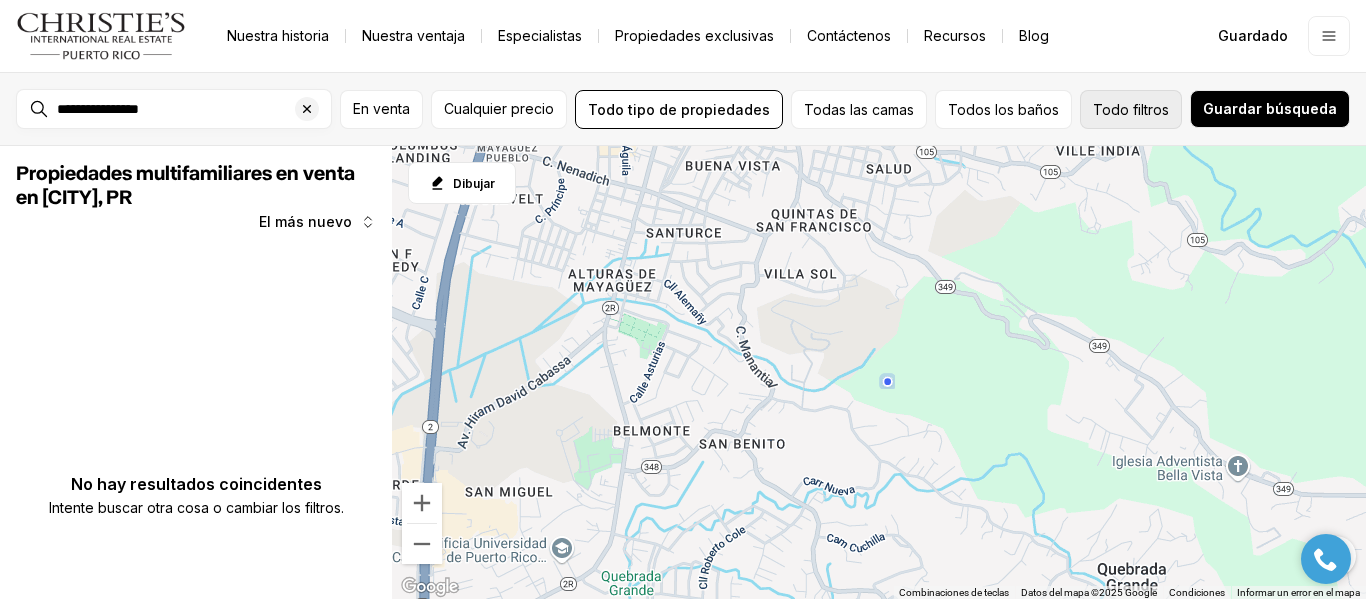 click on "filtros" at bounding box center [1151, 109] 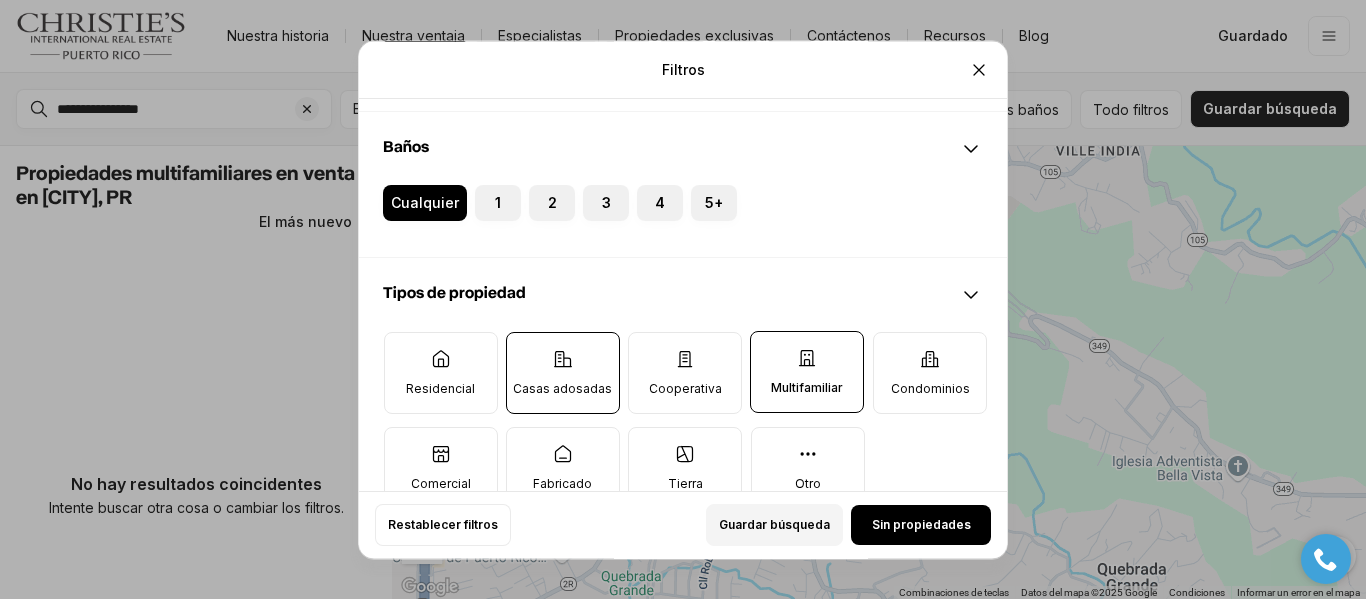 scroll, scrollTop: 0, scrollLeft: 0, axis: both 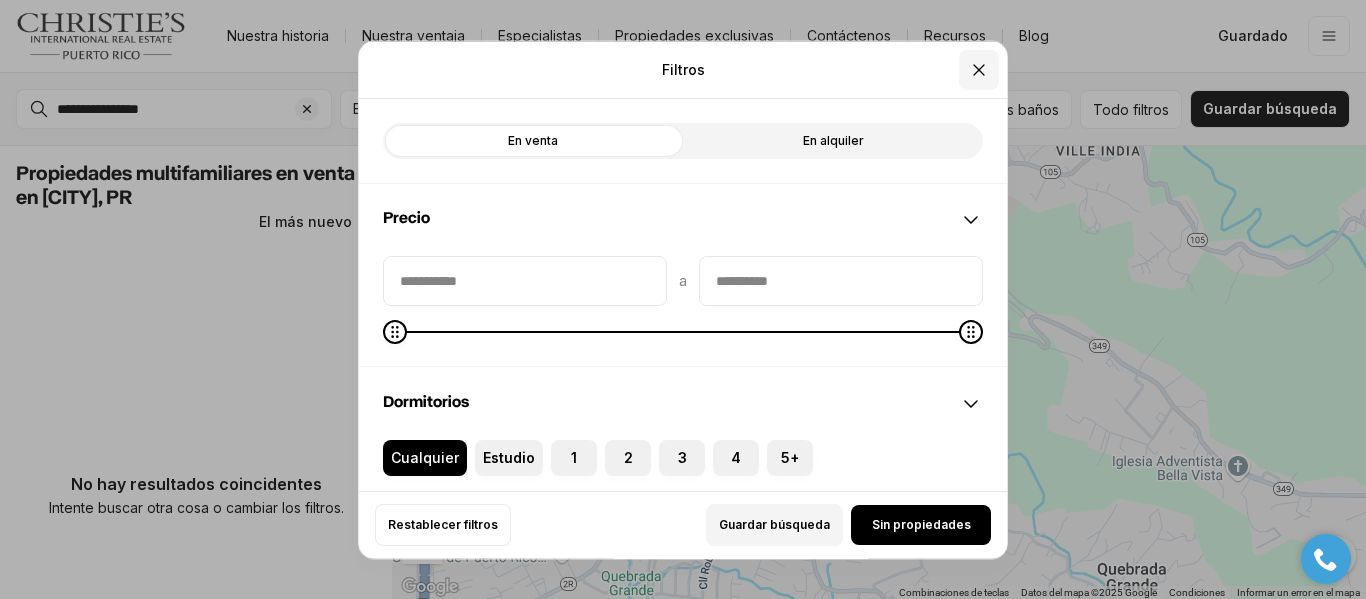click 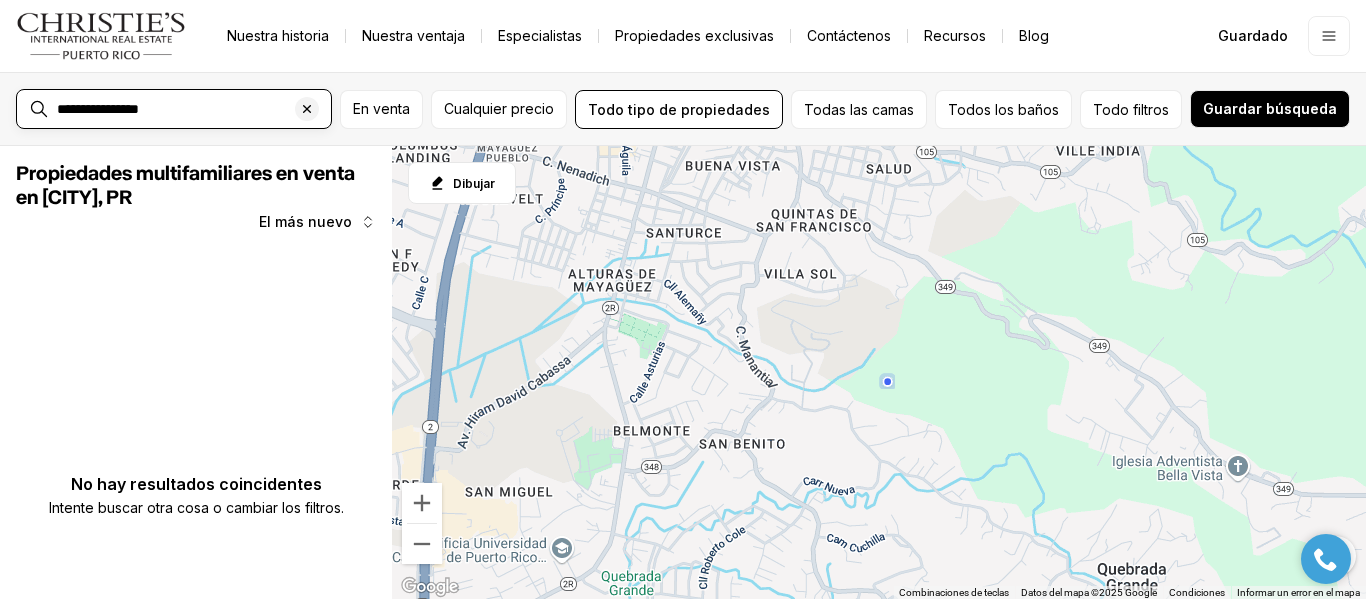 click on "**********" at bounding box center [190, 109] 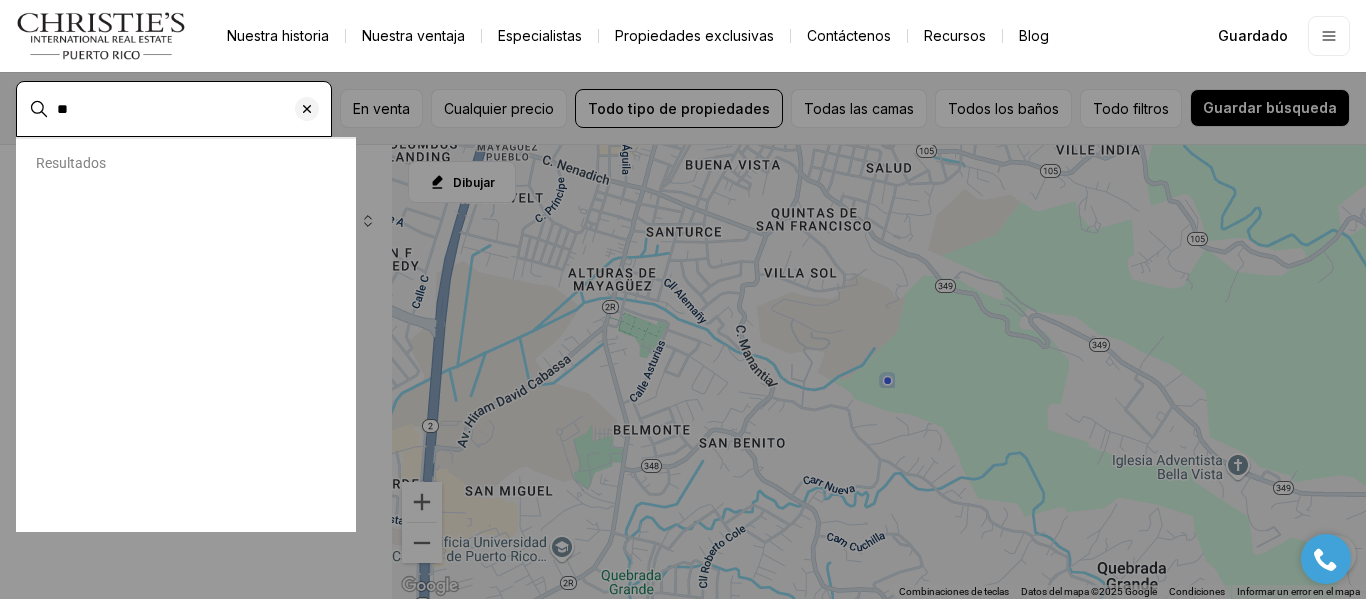type on "*" 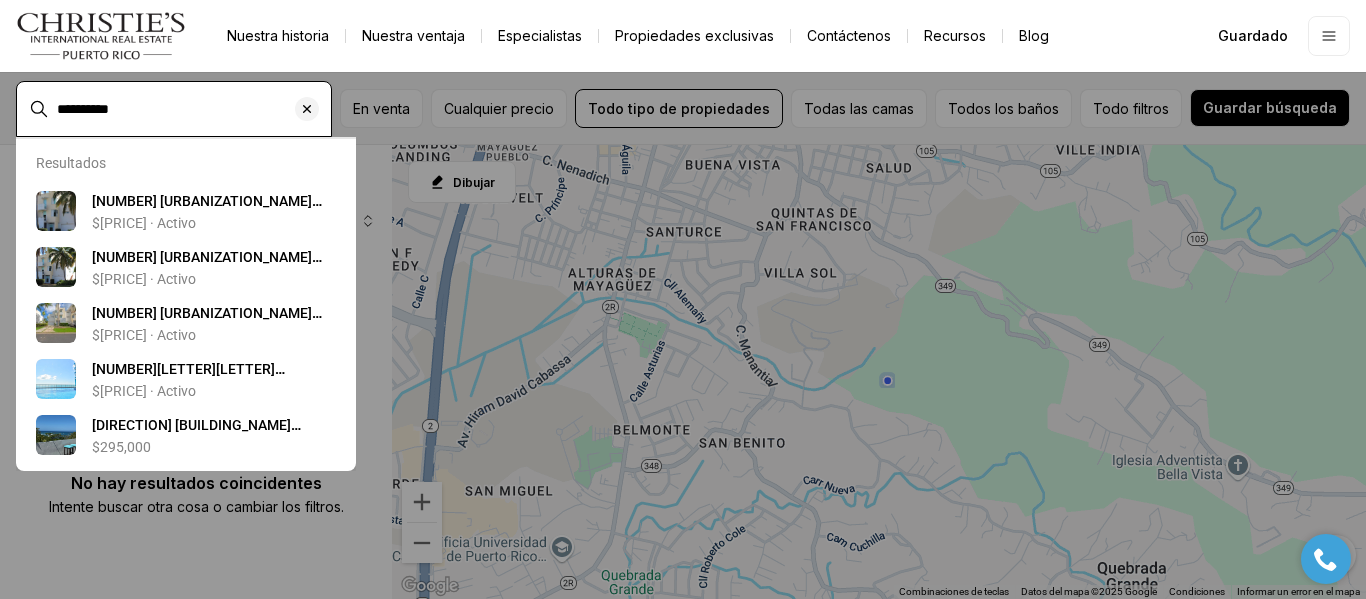 click on "**********" at bounding box center [190, 109] 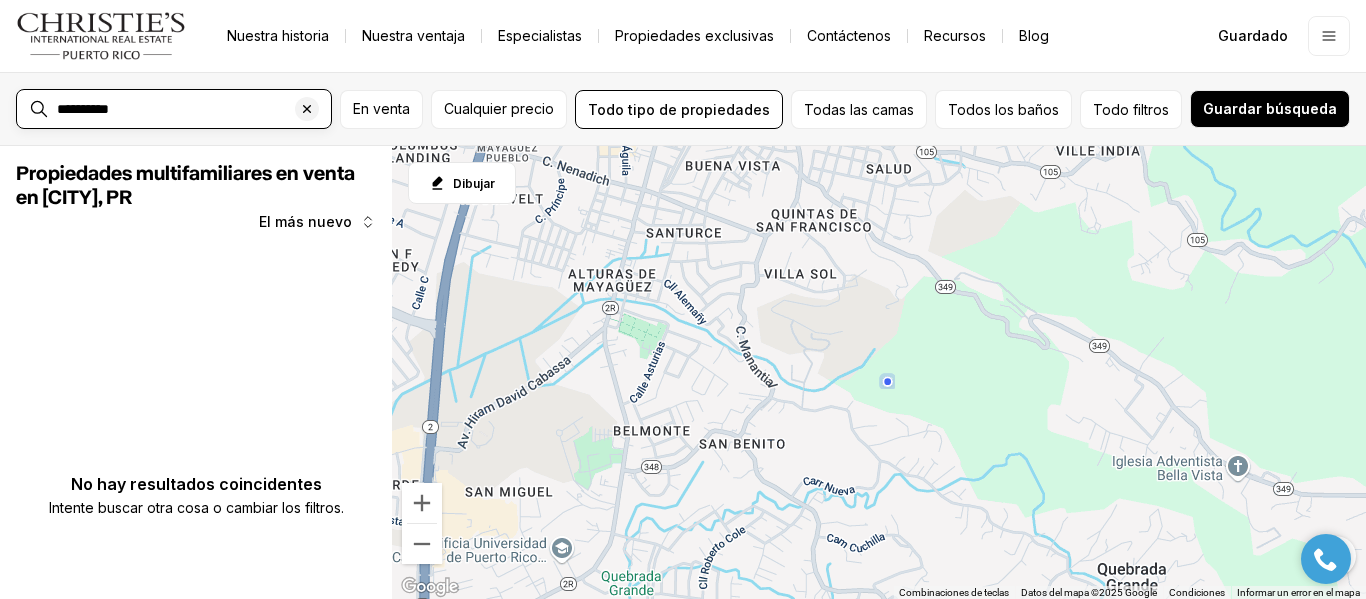 type on "**********" 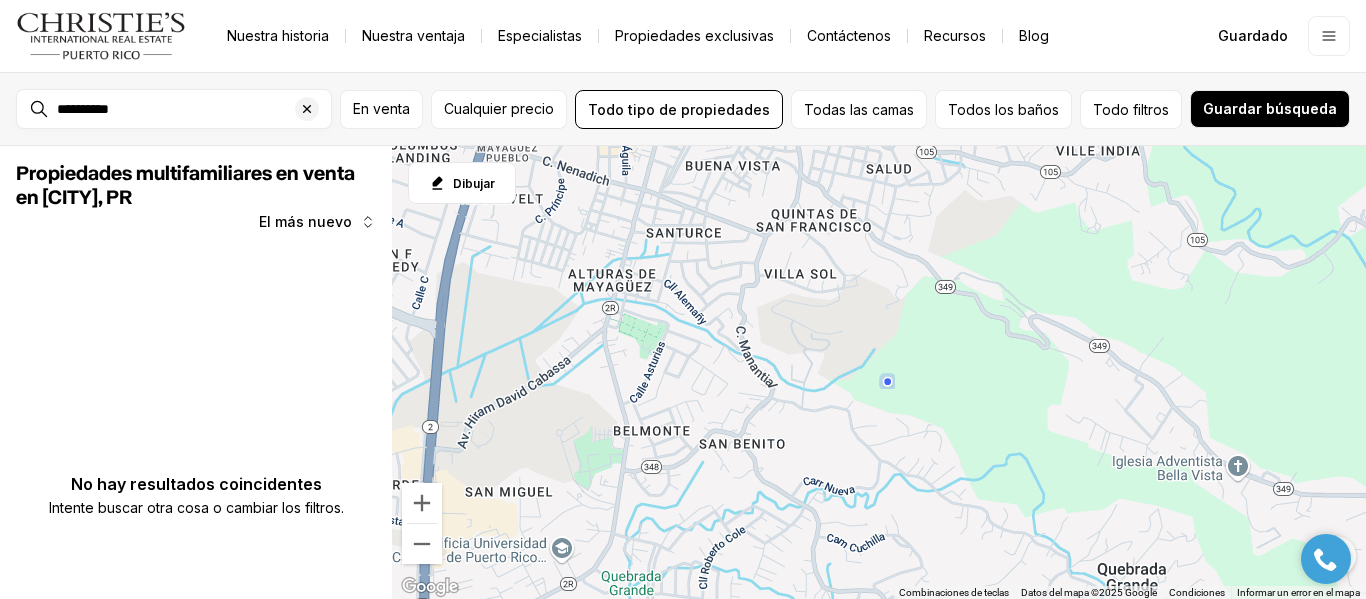 click on "**********" at bounding box center (190, 109) 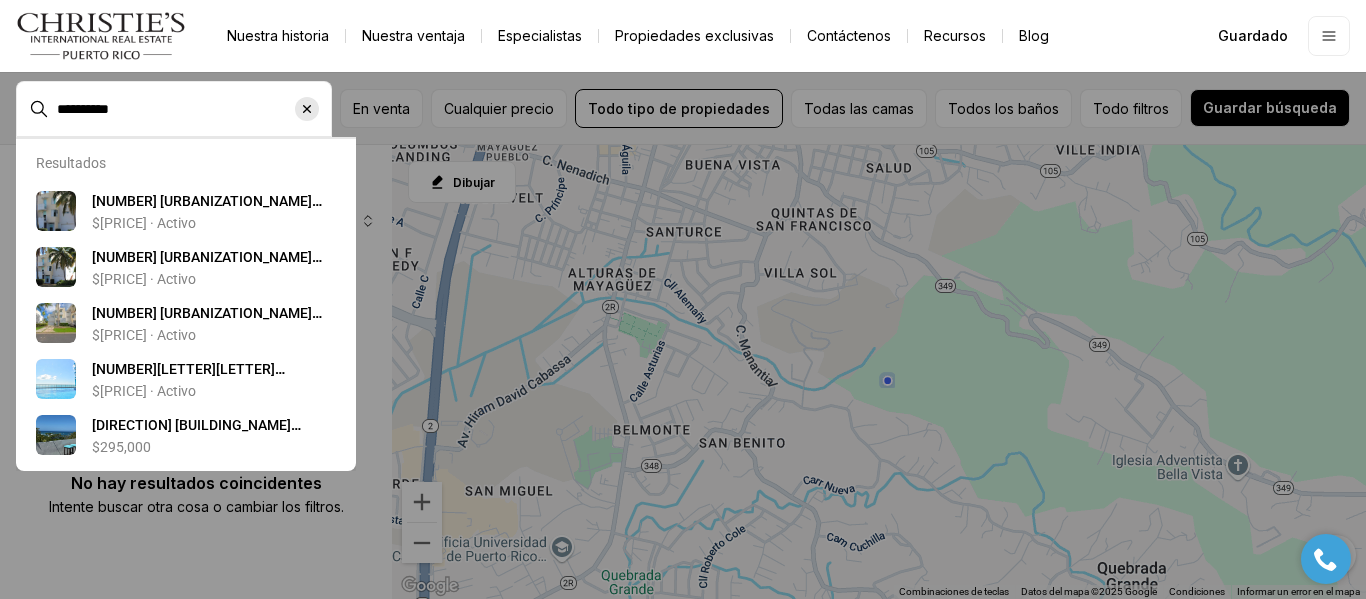 click at bounding box center [307, 109] 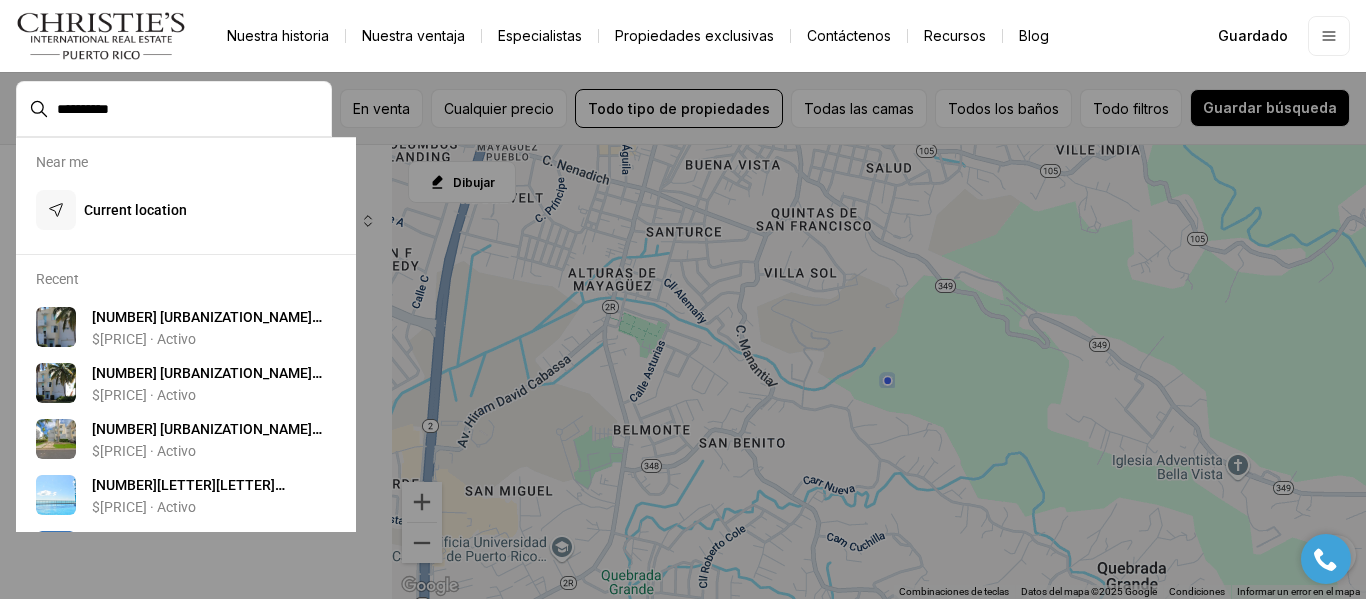 type 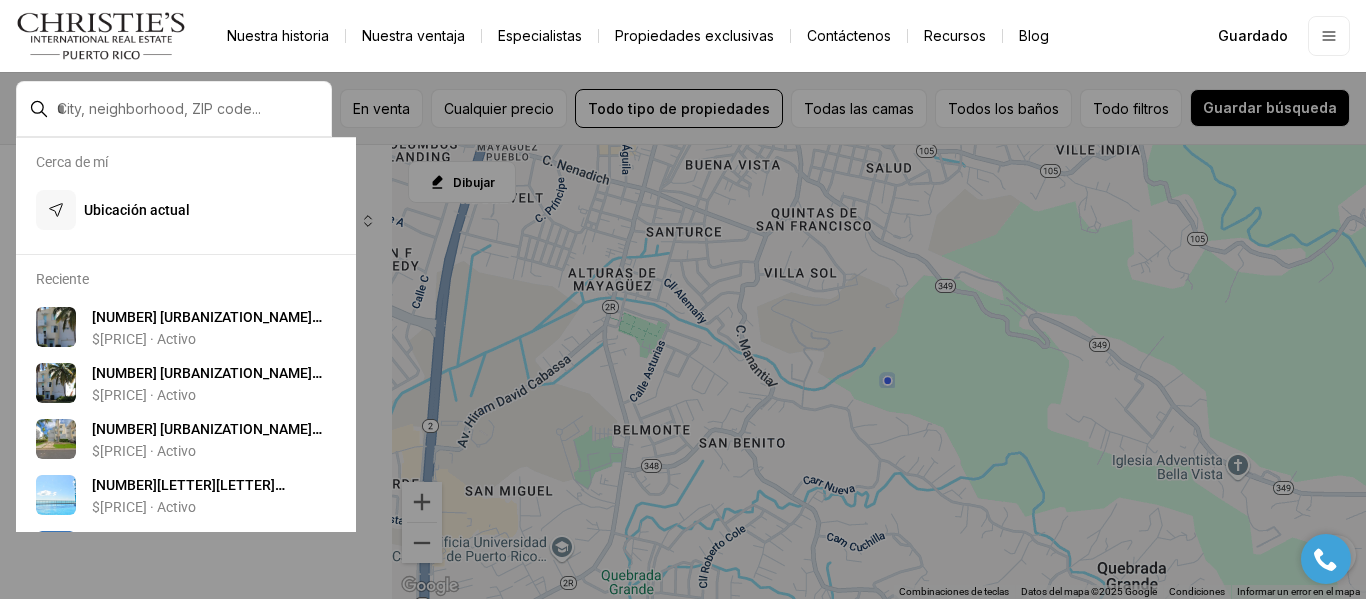 click on "Ir a: Página de inicio Nuestra historia Nuestra ventaja Especialistas Propiedades exclusivas Contáctenos Recursos Blog Abrir navegación Guardado" at bounding box center (683, 36) 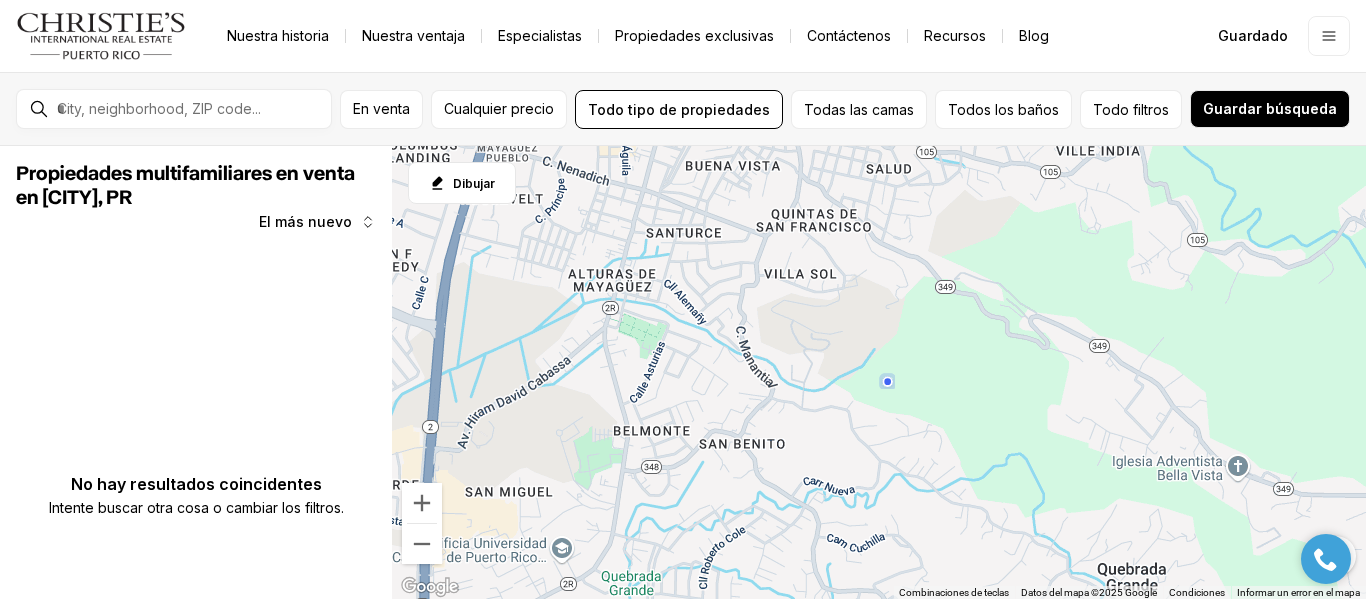 click on "Propiedades exclusivas" at bounding box center [694, 35] 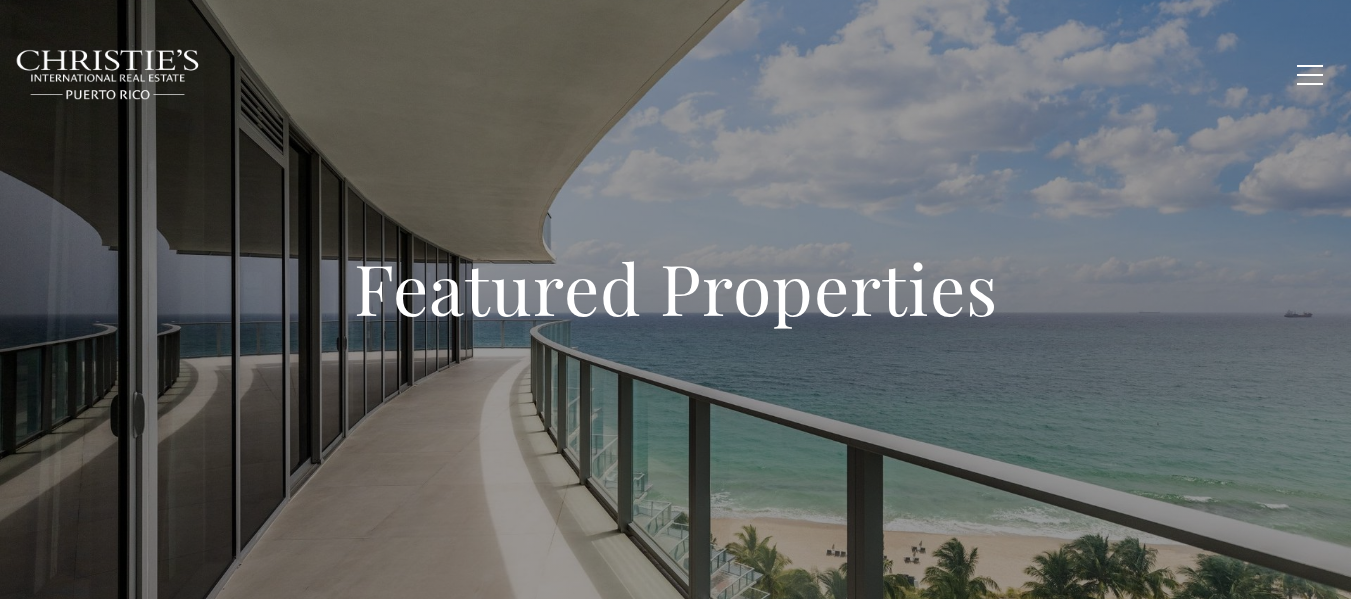 type on "**********" 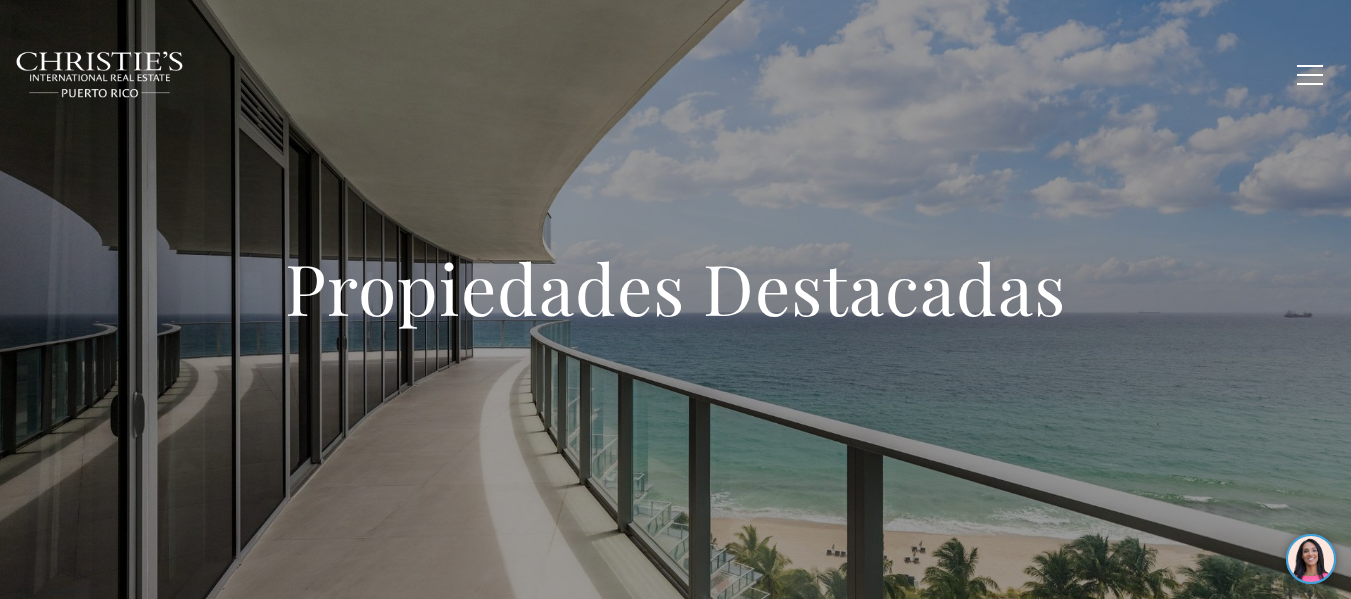 scroll, scrollTop: 0, scrollLeft: 0, axis: both 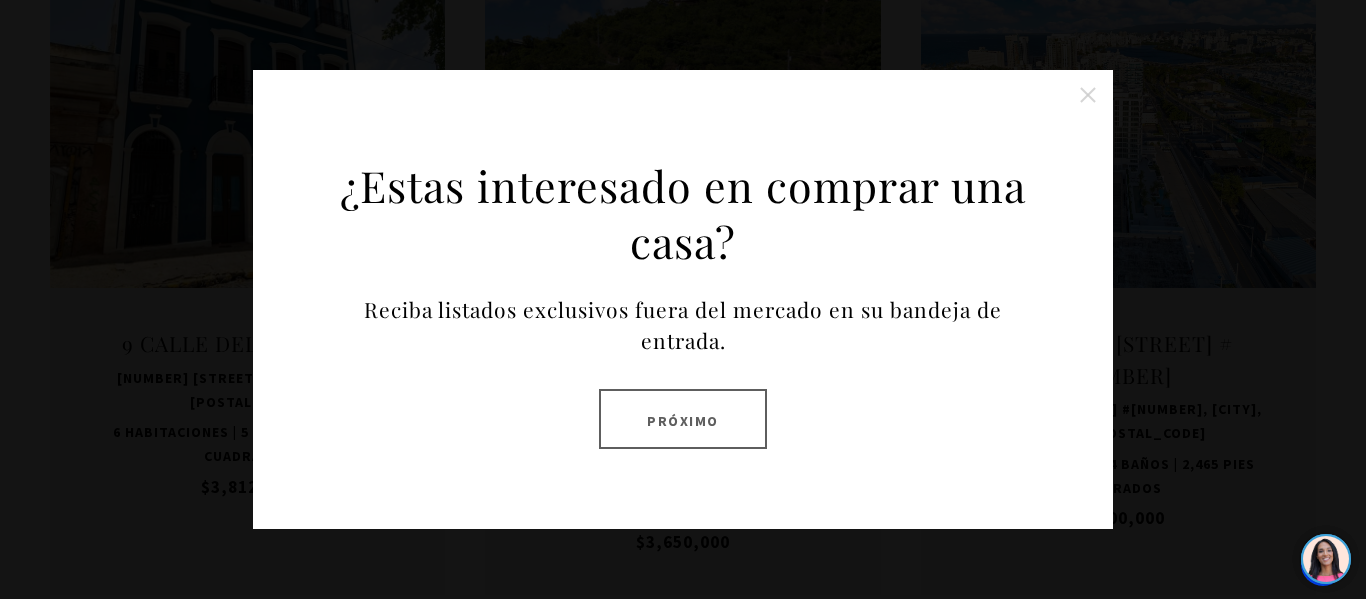 click at bounding box center [1088, 95] 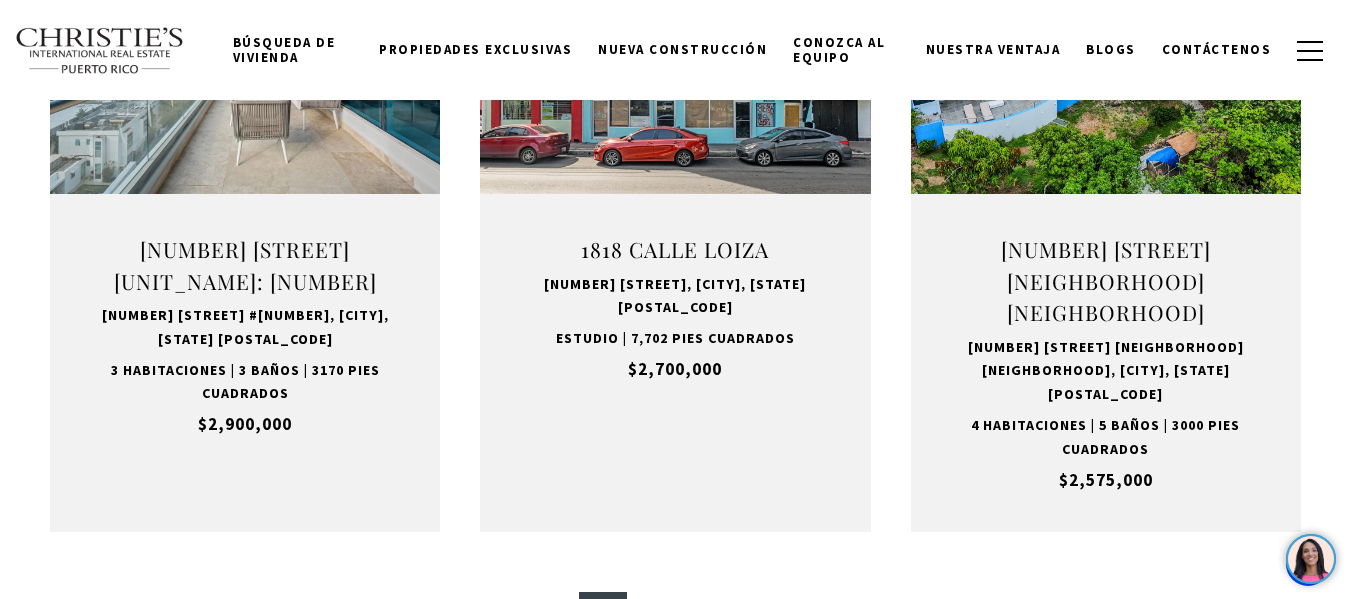 scroll, scrollTop: 2400, scrollLeft: 0, axis: vertical 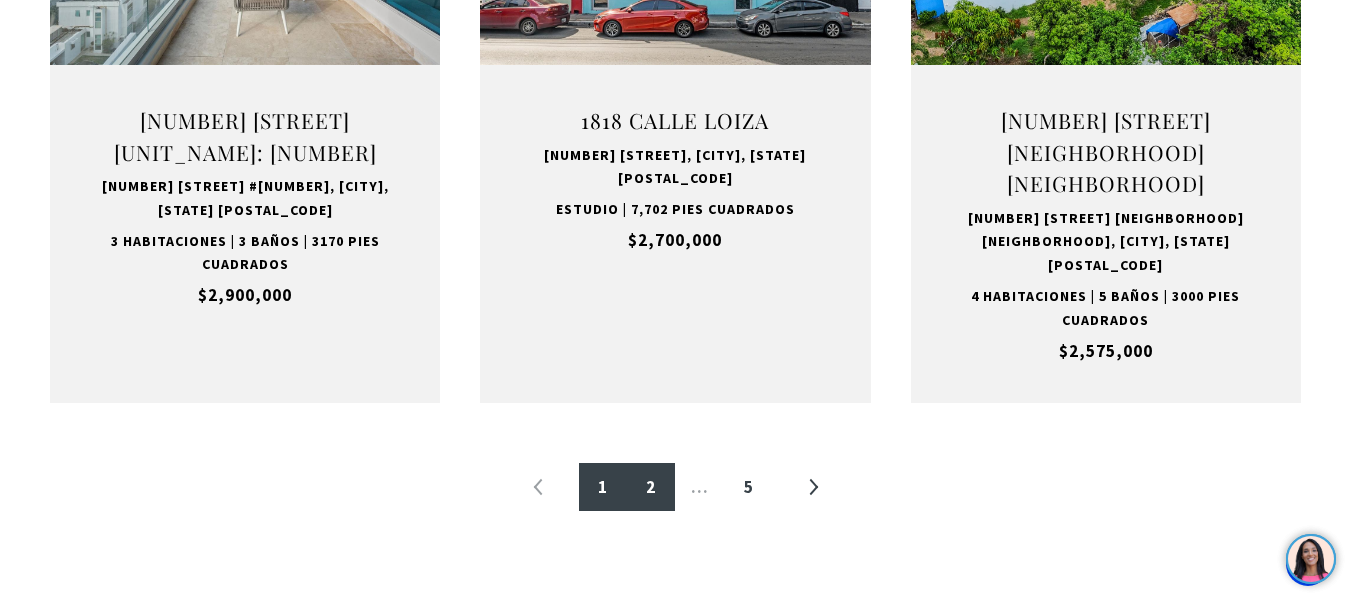 click on "2" at bounding box center [651, 487] 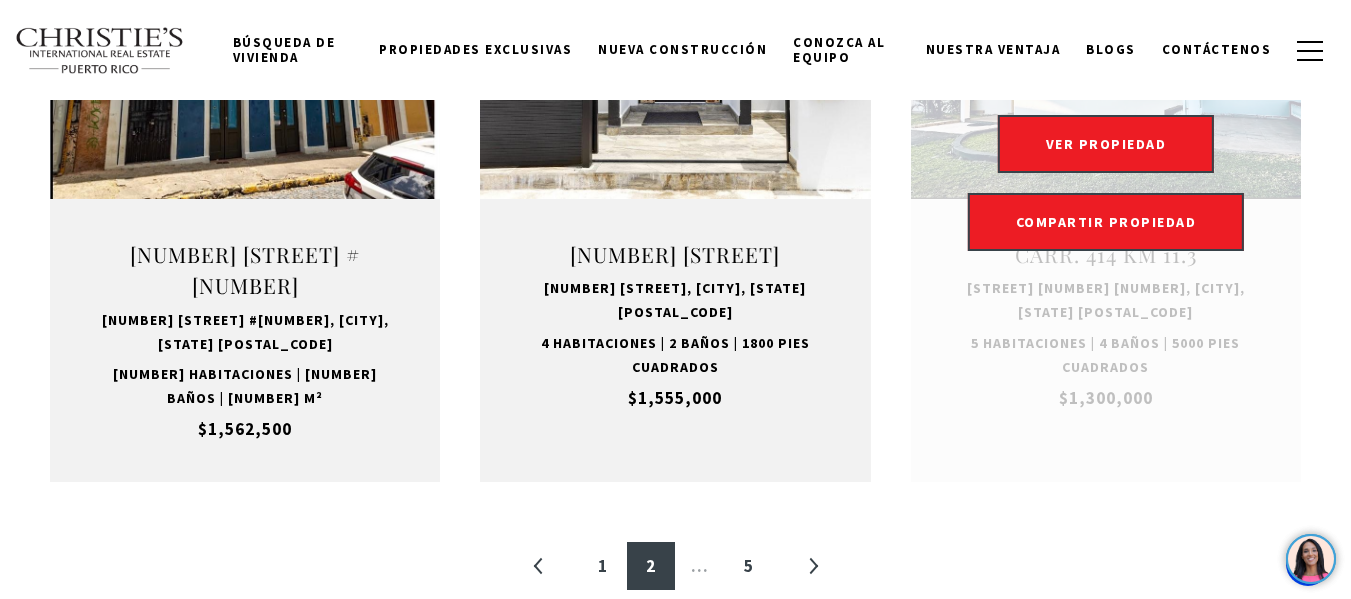 scroll, scrollTop: 2100, scrollLeft: 0, axis: vertical 